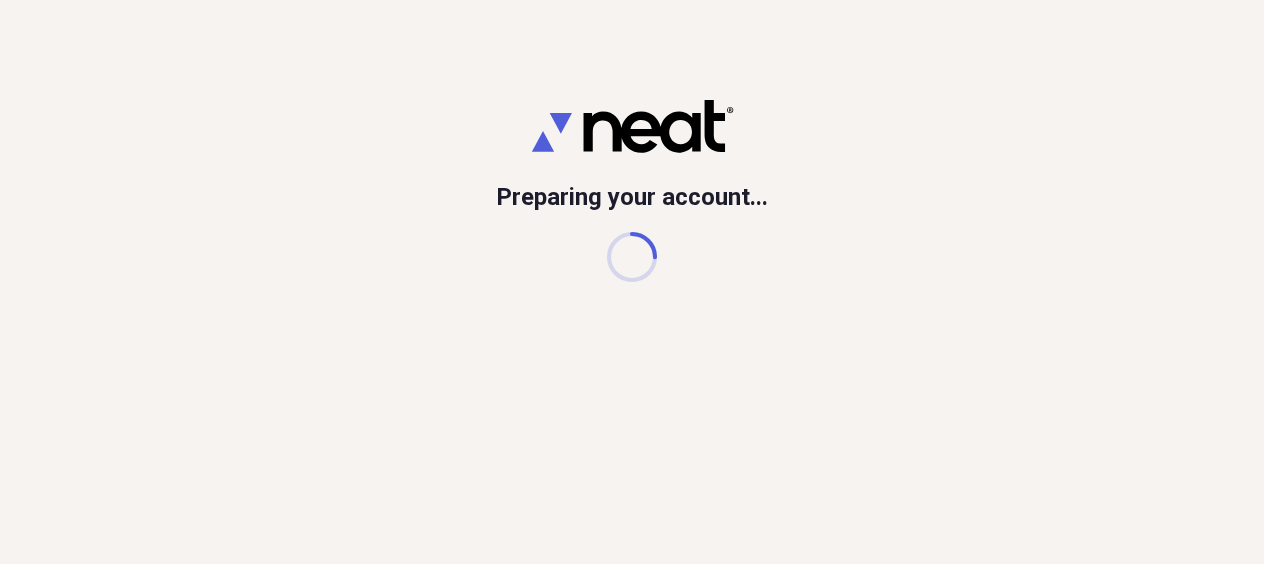 scroll, scrollTop: 0, scrollLeft: 0, axis: both 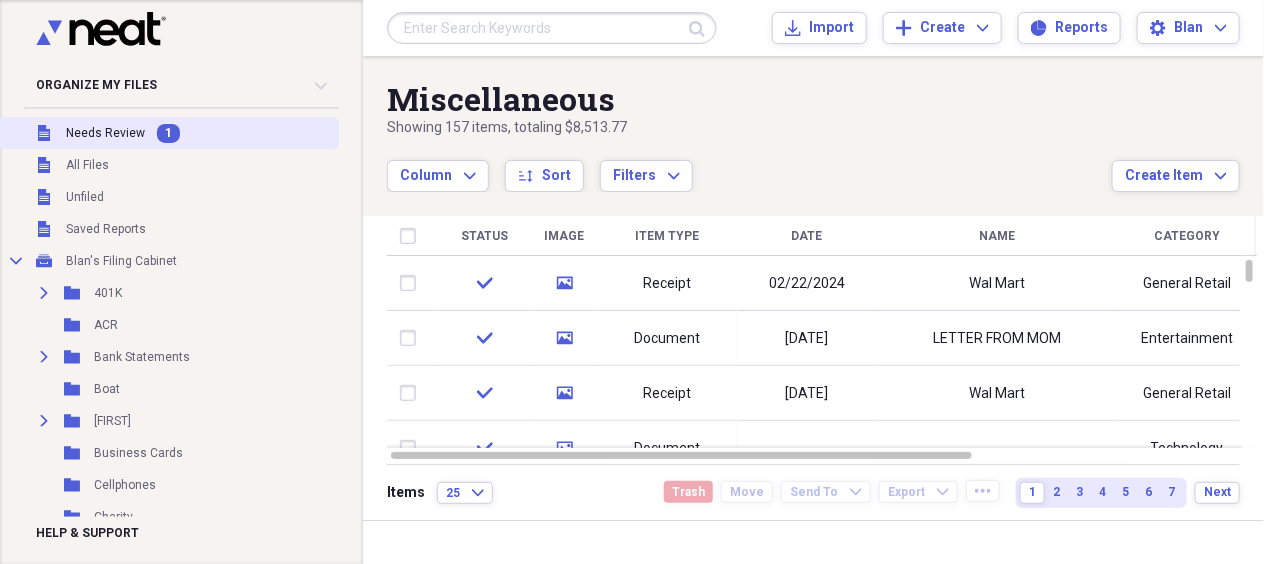 click on "Needs Review" at bounding box center (105, 133) 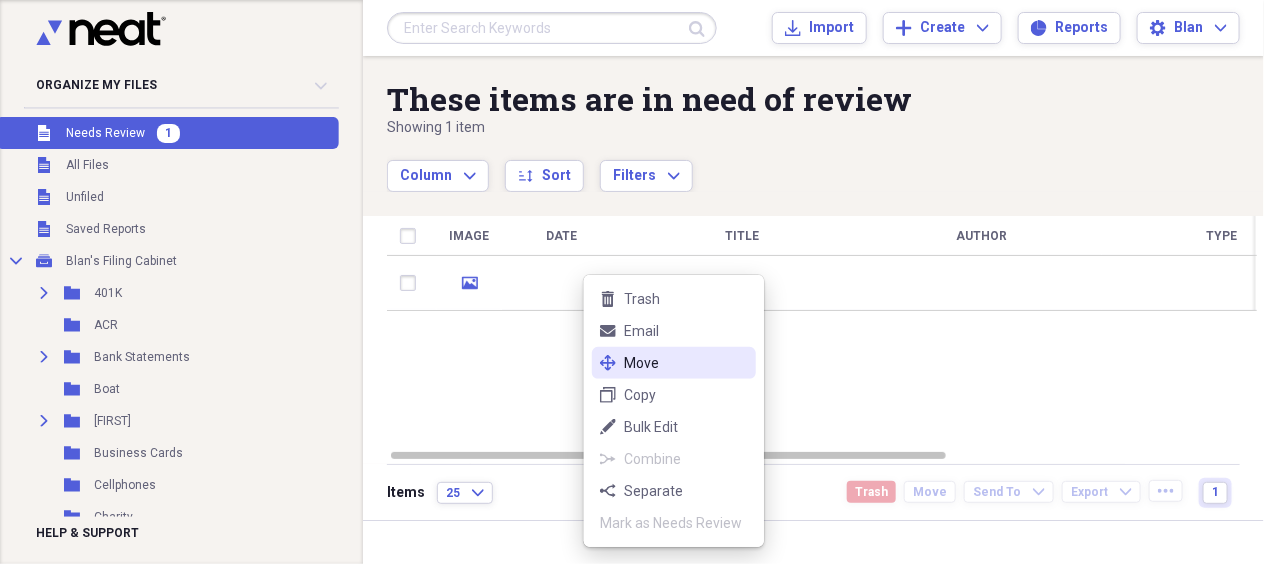 click on "Move" at bounding box center (686, 363) 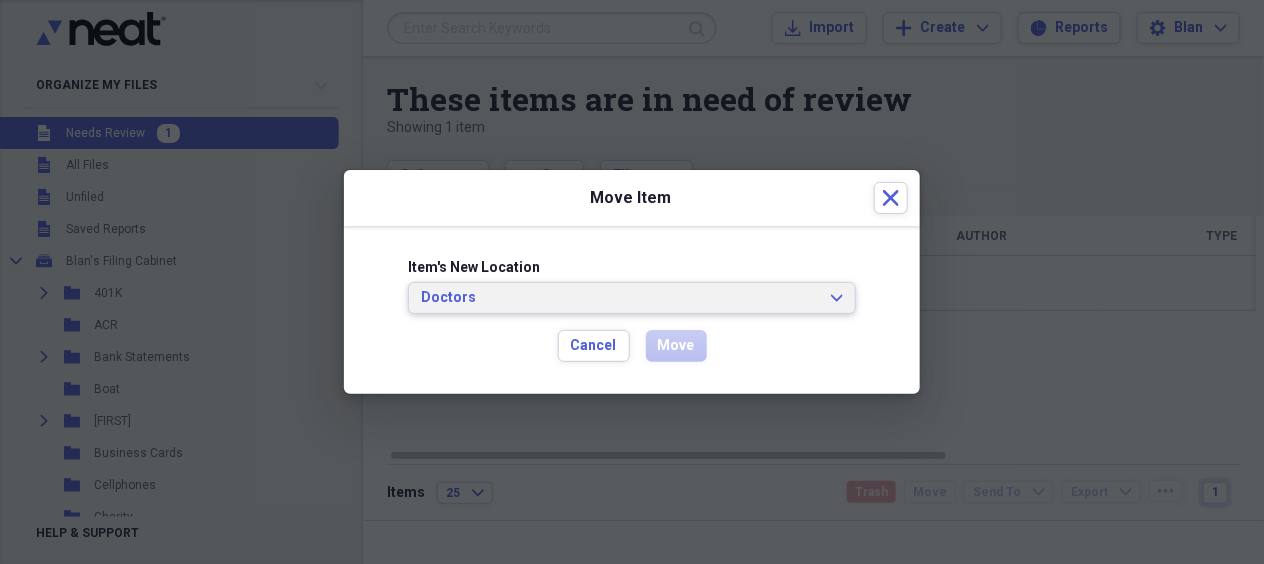 click on "Doctors" at bounding box center (620, 298) 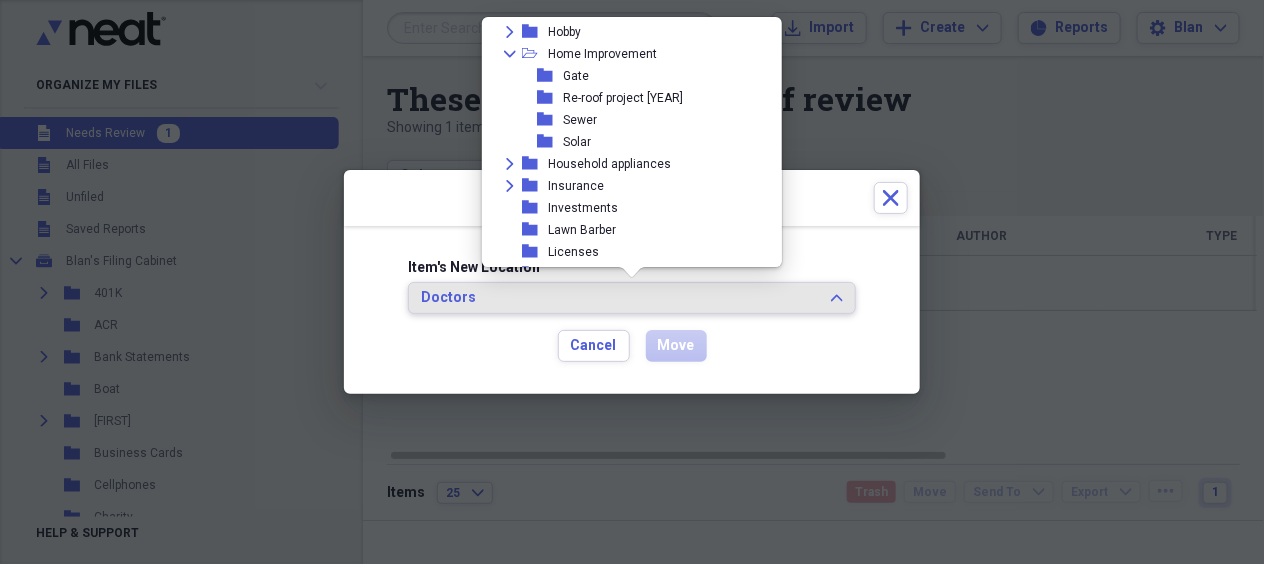 scroll, scrollTop: 1111, scrollLeft: 0, axis: vertical 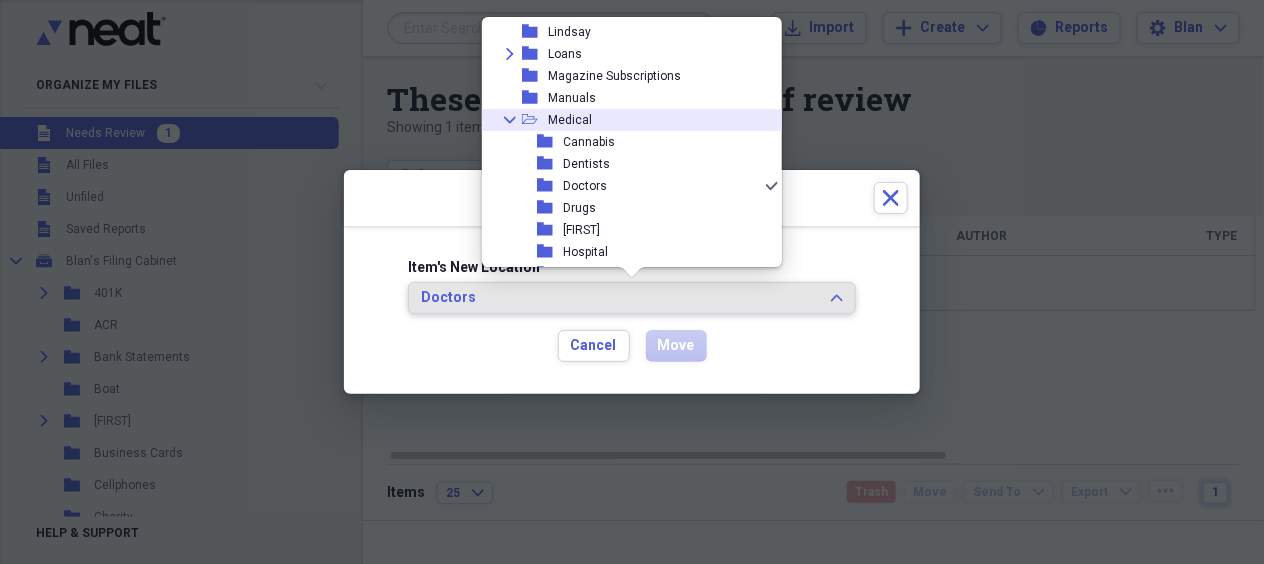click on "Collapse" 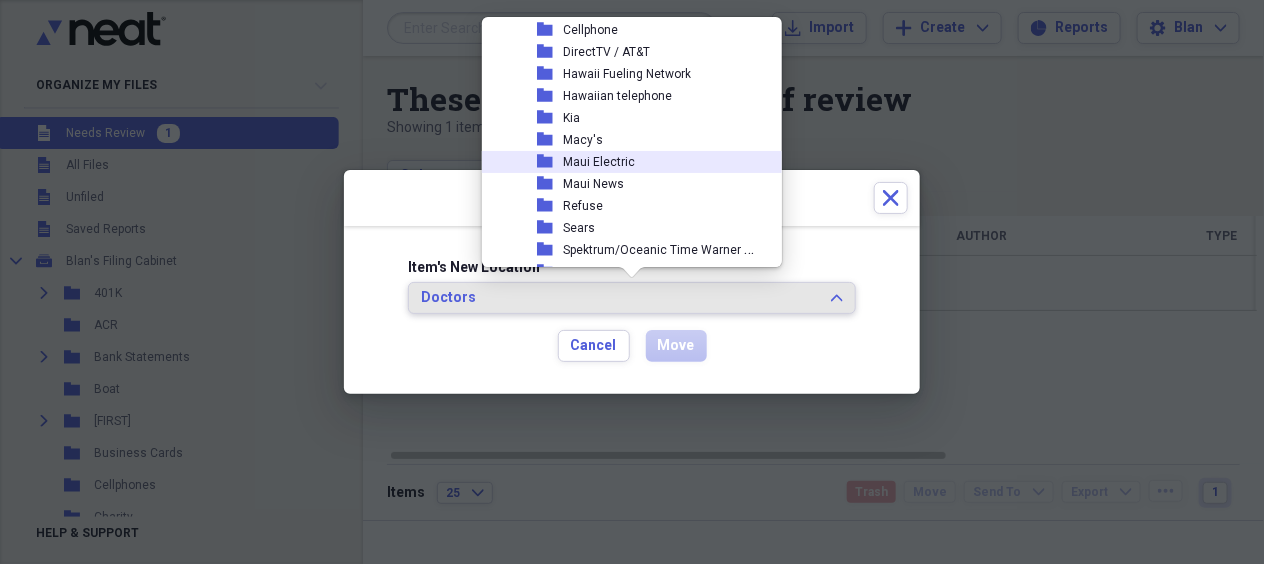 scroll, scrollTop: 1211, scrollLeft: 0, axis: vertical 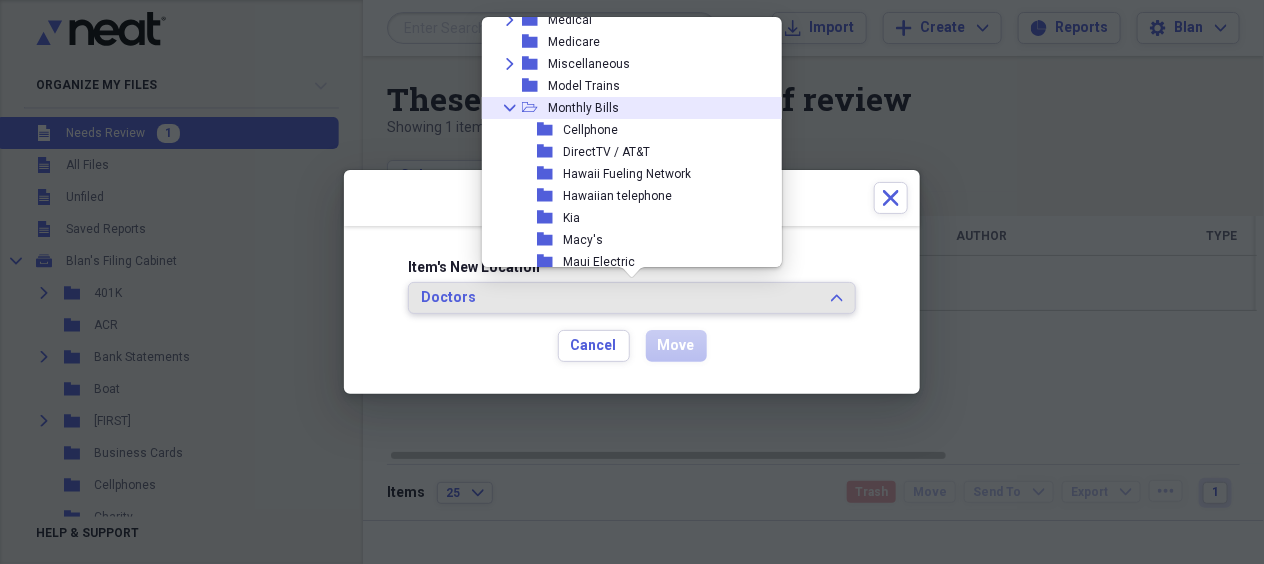 click on "Collapse" 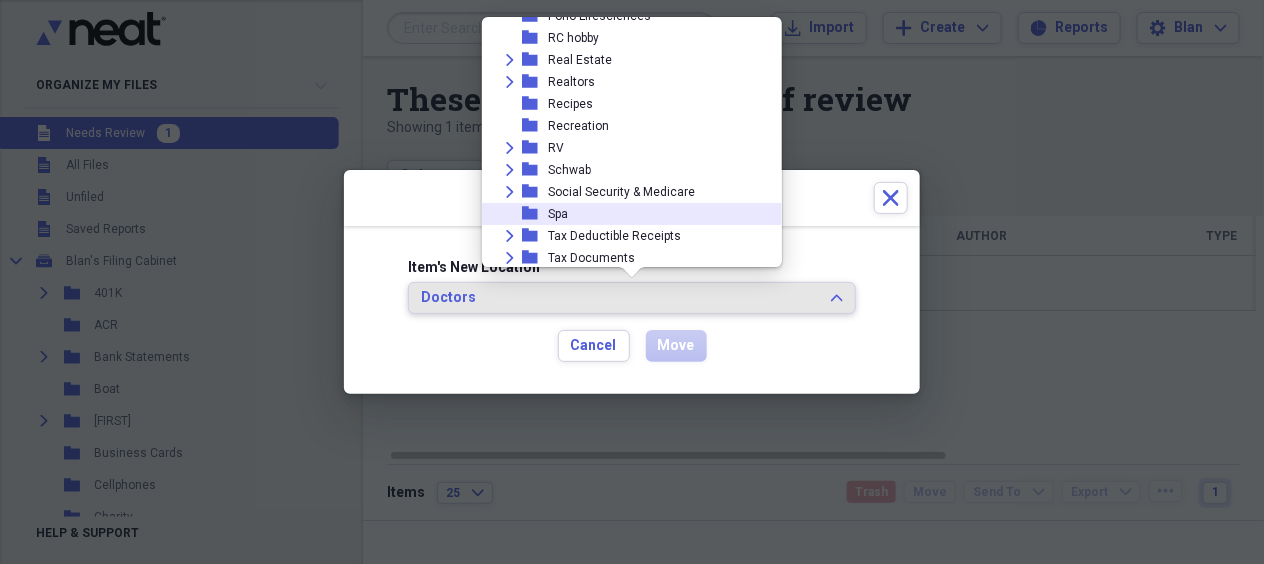scroll, scrollTop: 1811, scrollLeft: 0, axis: vertical 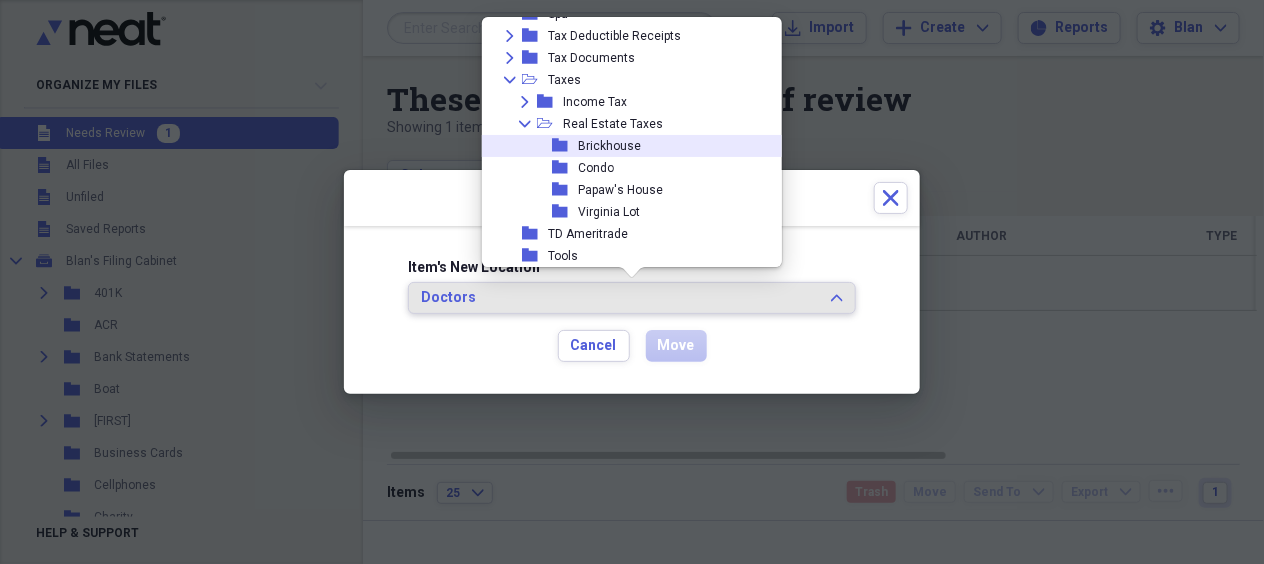click 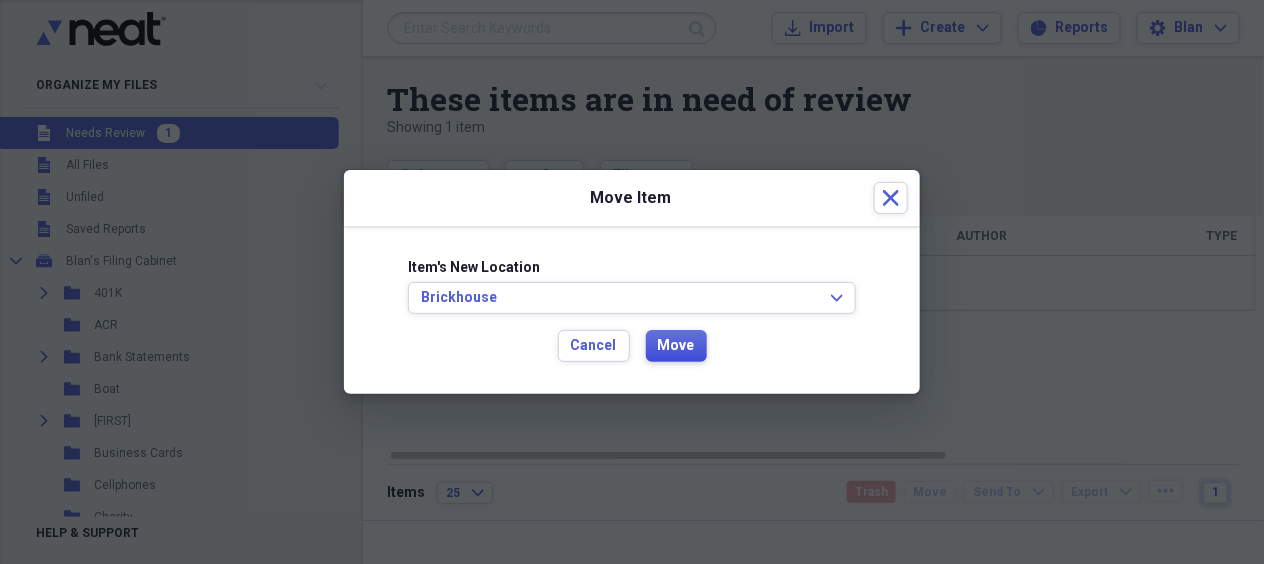 click on "Move" at bounding box center (676, 346) 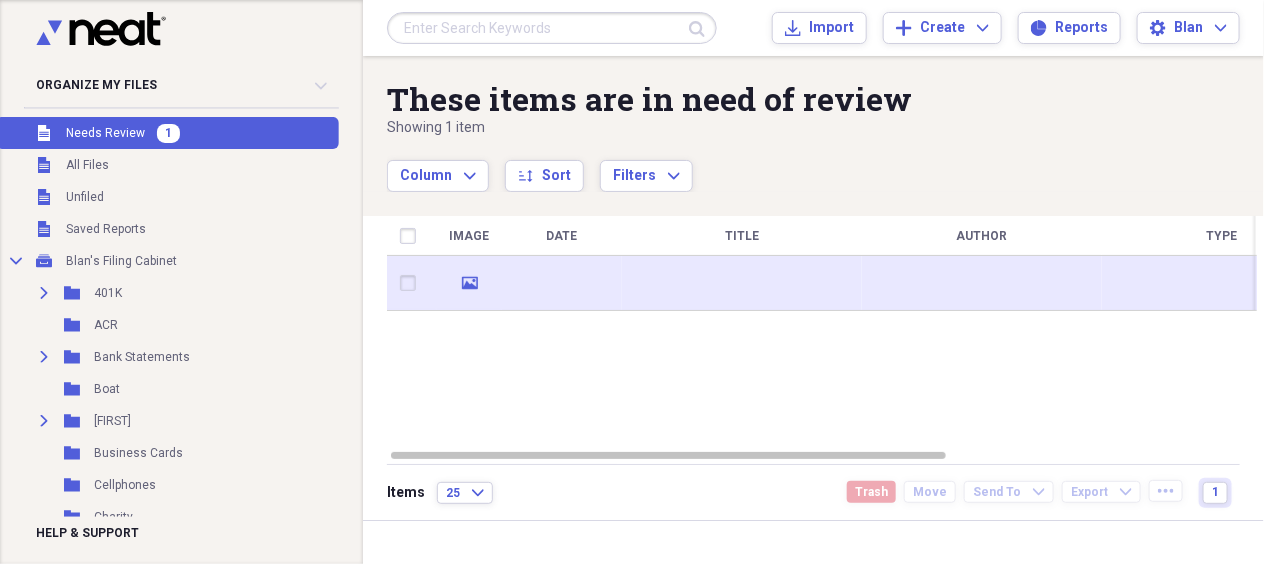 click at bounding box center [562, 283] 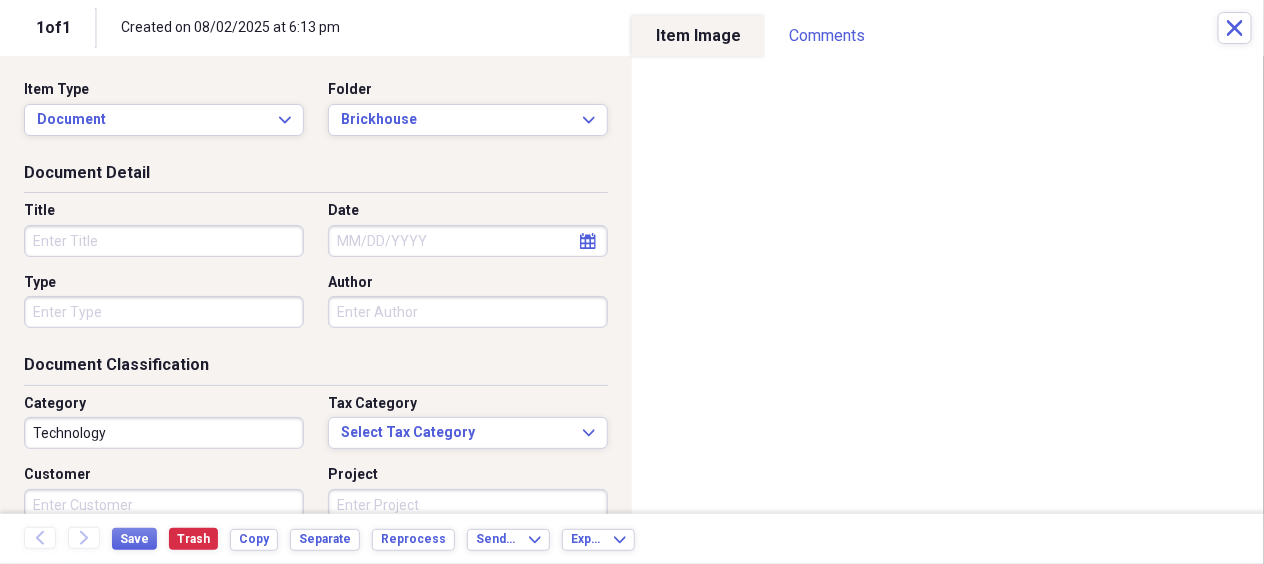 click on "Title" at bounding box center (164, 241) 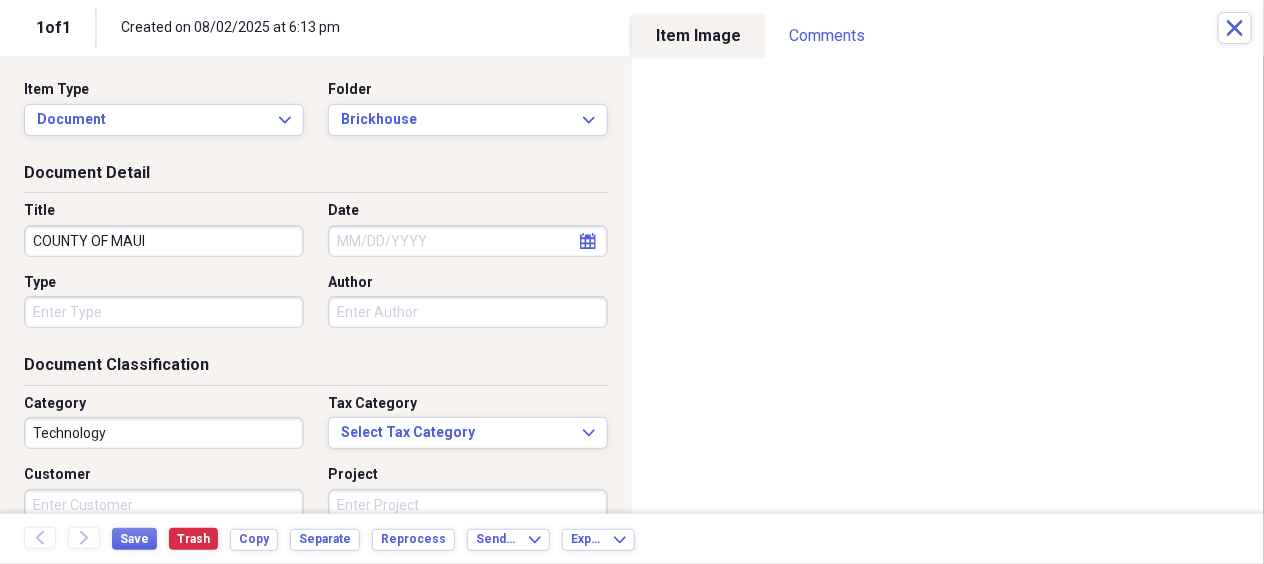 type on "COUNTY OF MAUI" 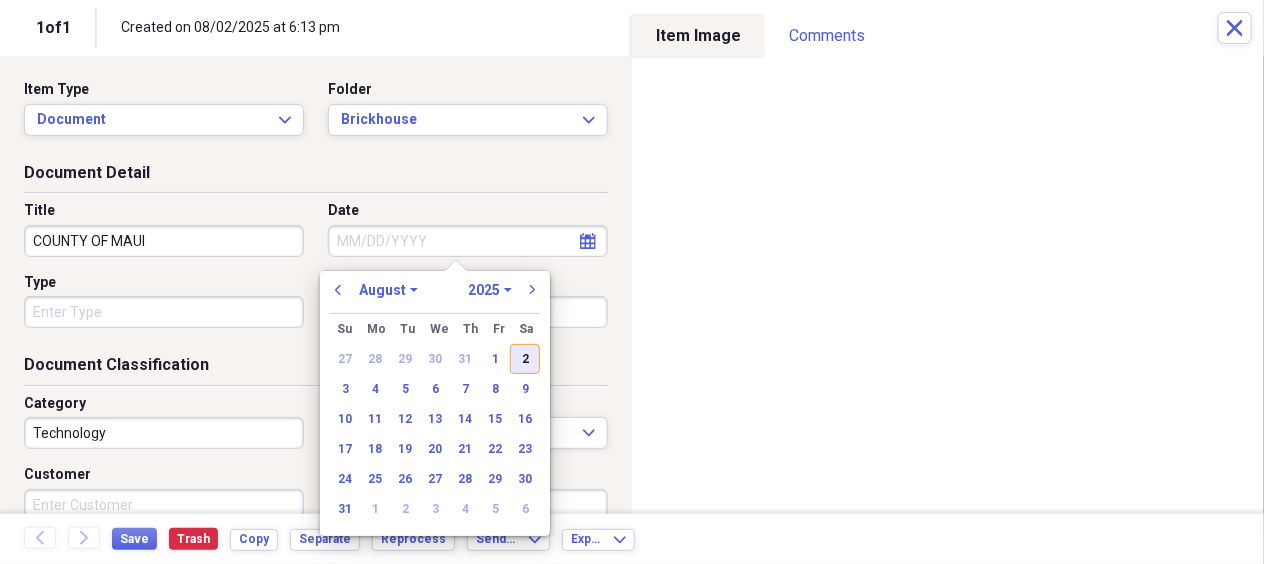 click on "2" at bounding box center [525, 359] 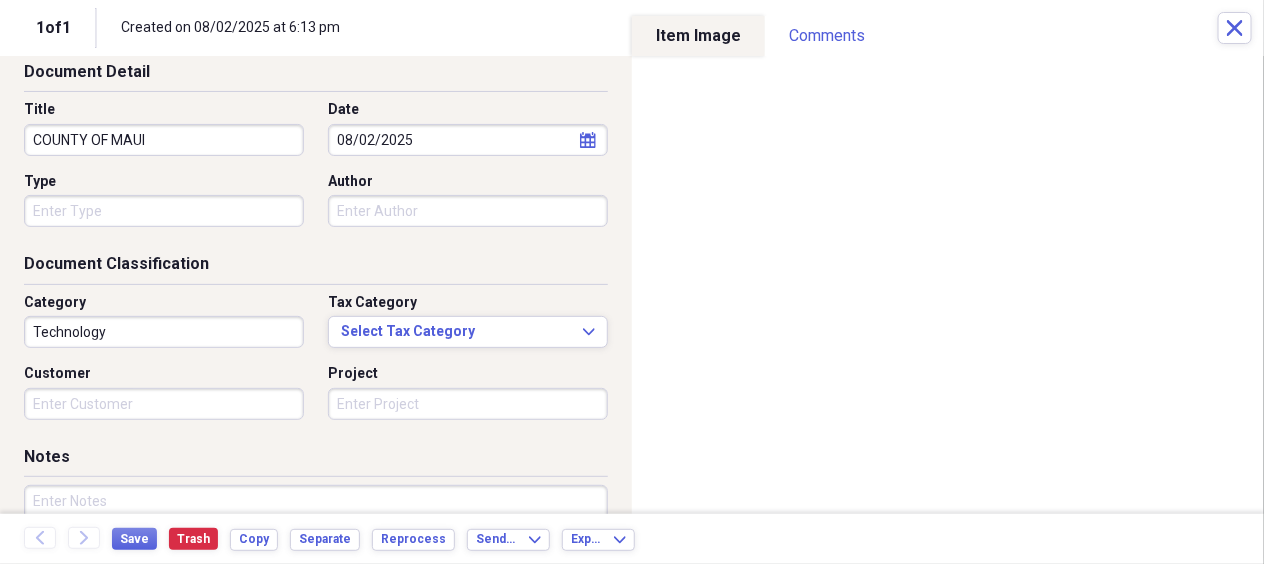 scroll, scrollTop: 200, scrollLeft: 0, axis: vertical 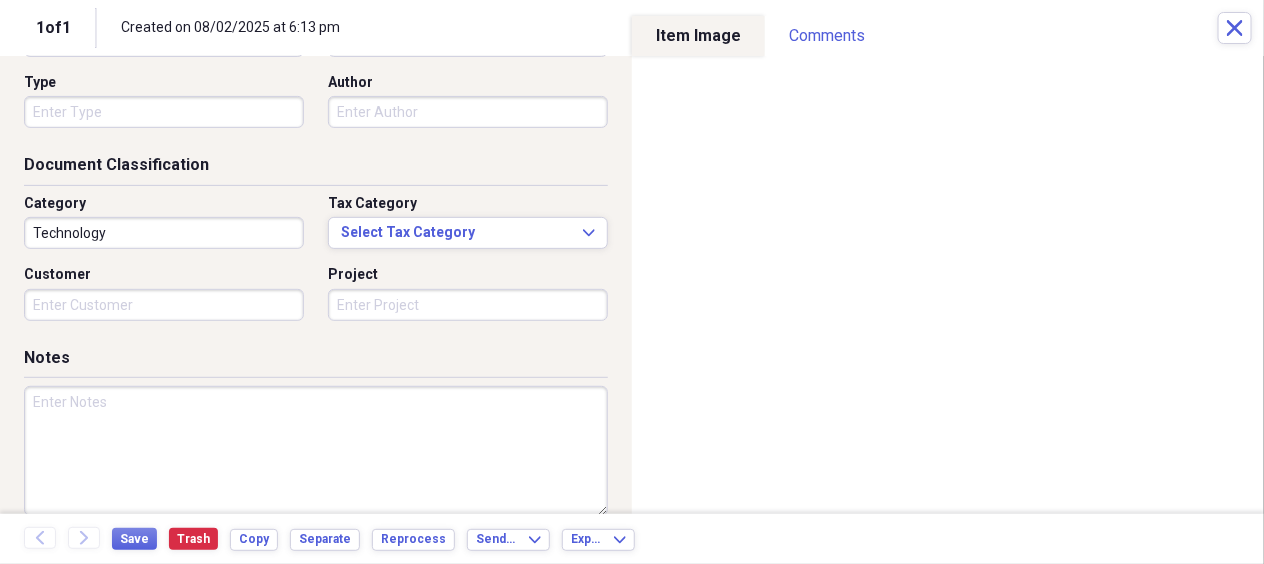 drag, startPoint x: 72, startPoint y: 397, endPoint x: 76, endPoint y: 415, distance: 18.439089 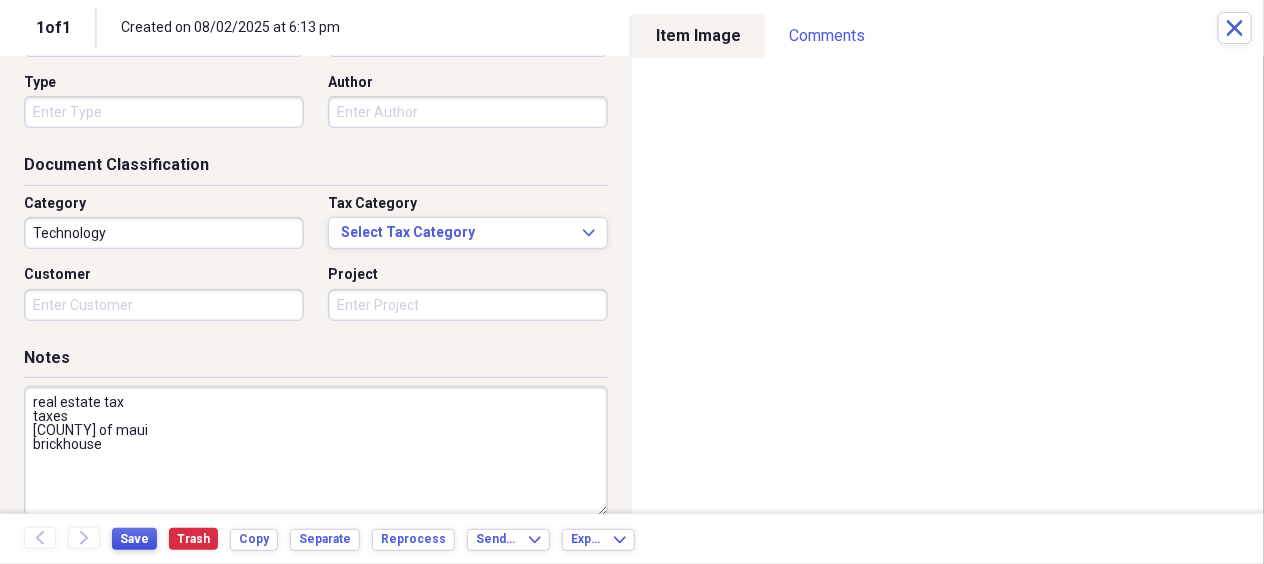 click on "Save" at bounding box center (134, 539) 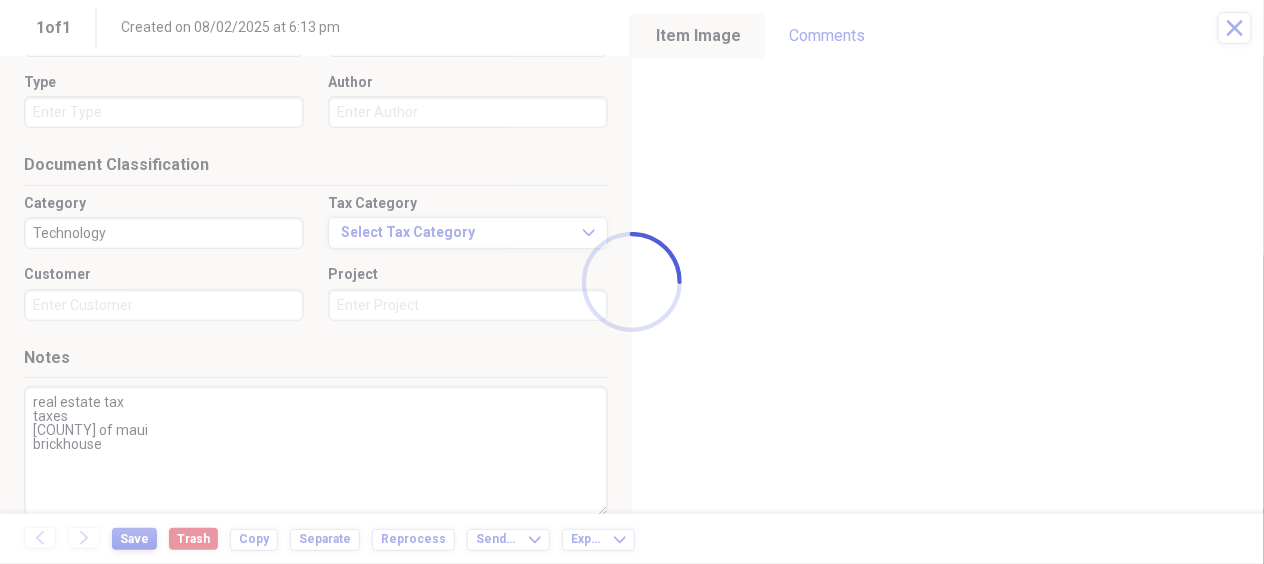 type on "real estate tax
taxes
county of maui
brickhouse" 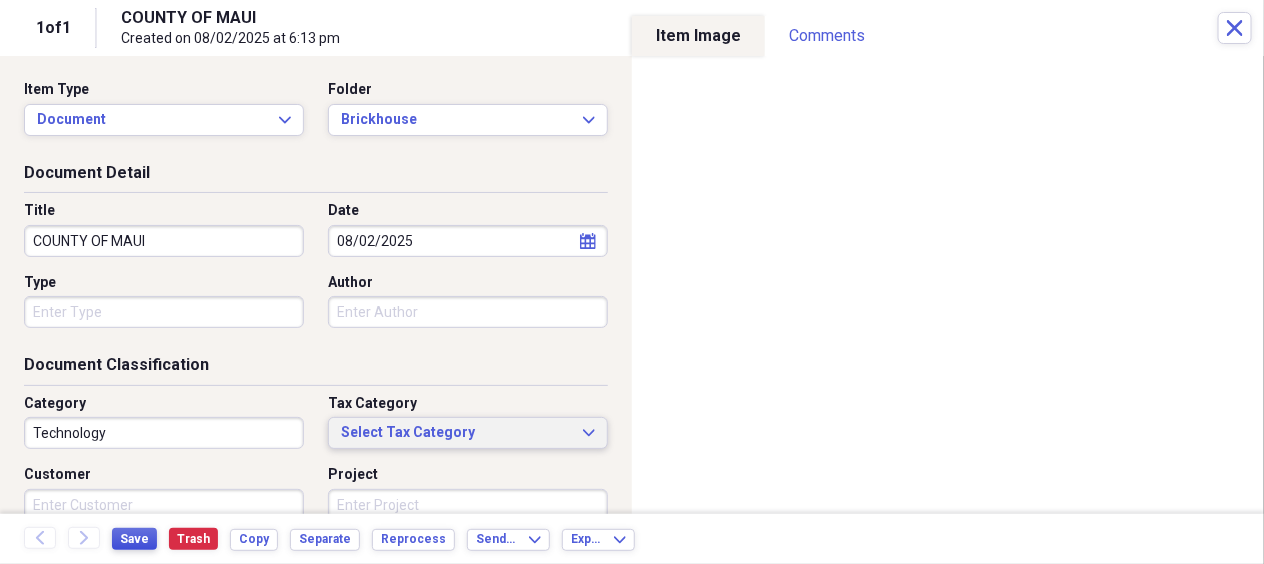 scroll, scrollTop: 275, scrollLeft: 0, axis: vertical 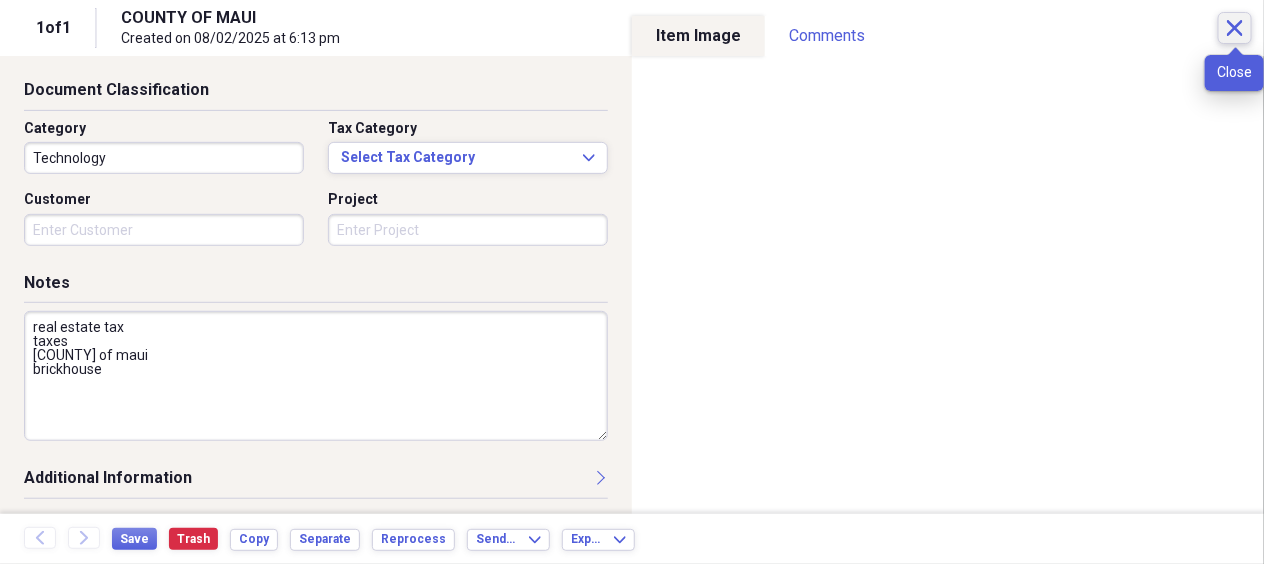 click 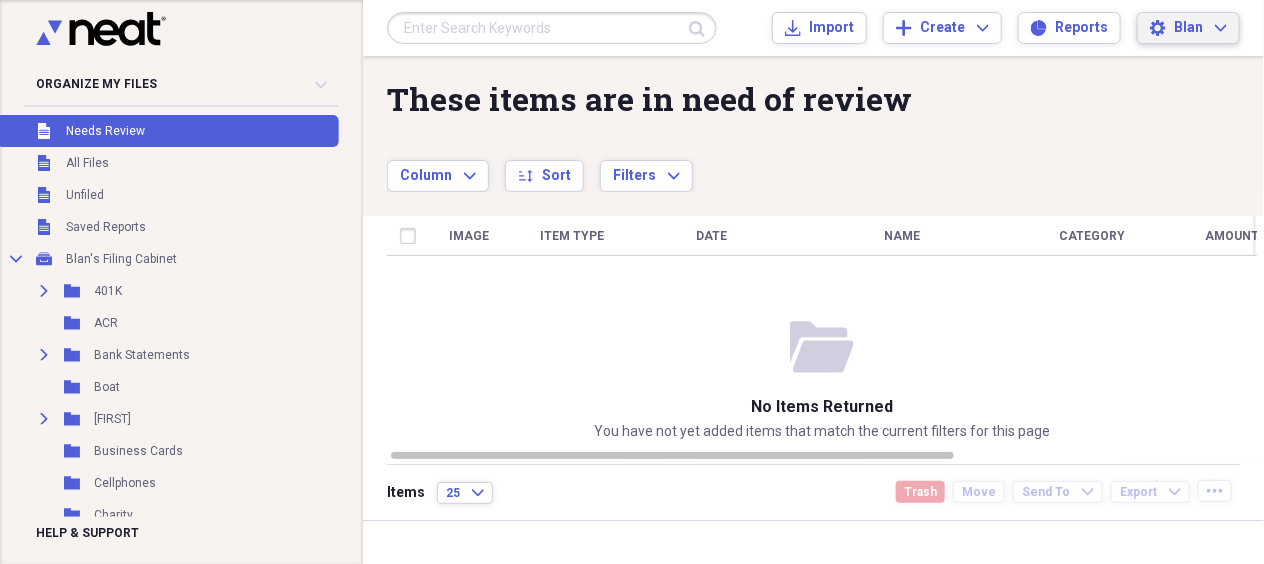 click on "Blan" at bounding box center (1188, 28) 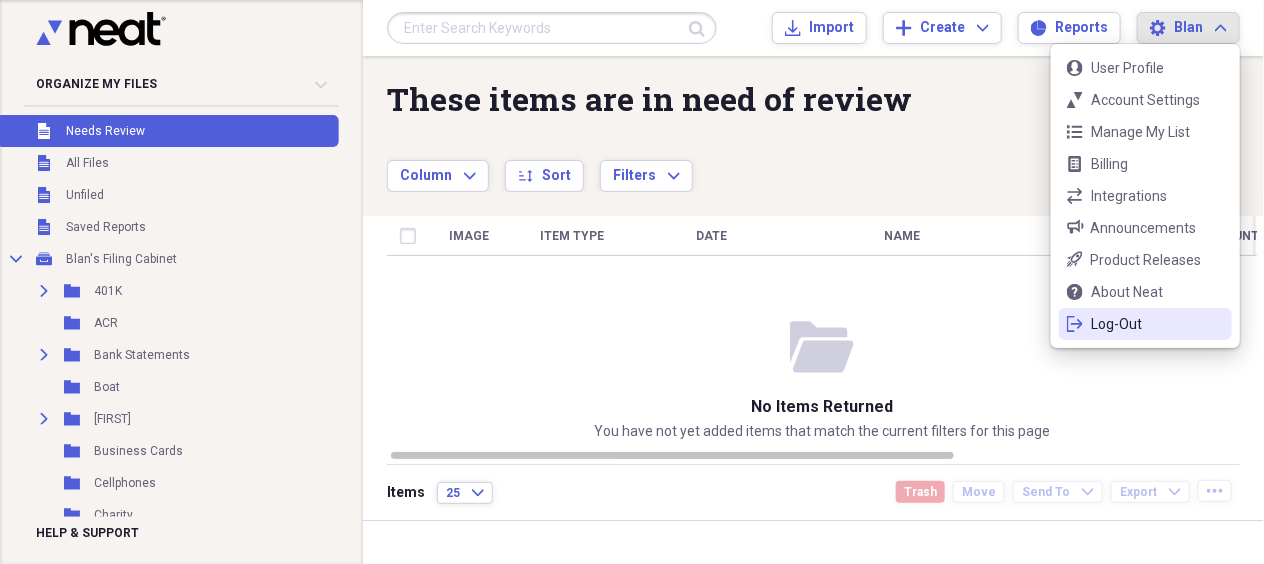 click on "Log-Out" at bounding box center (1145, 324) 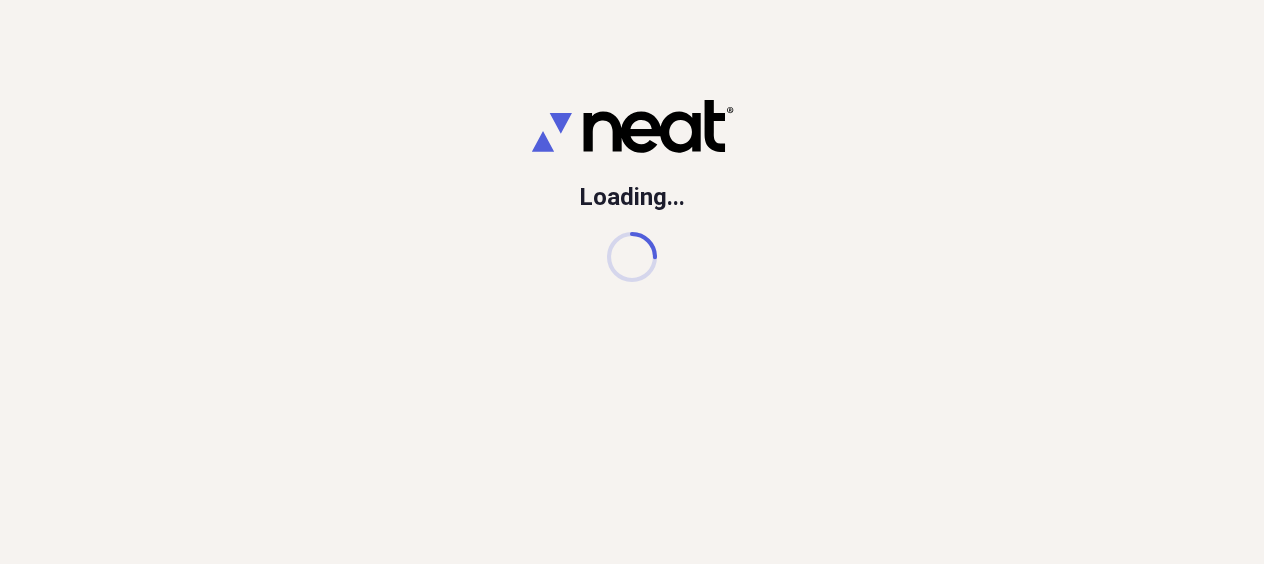 scroll, scrollTop: 0, scrollLeft: 0, axis: both 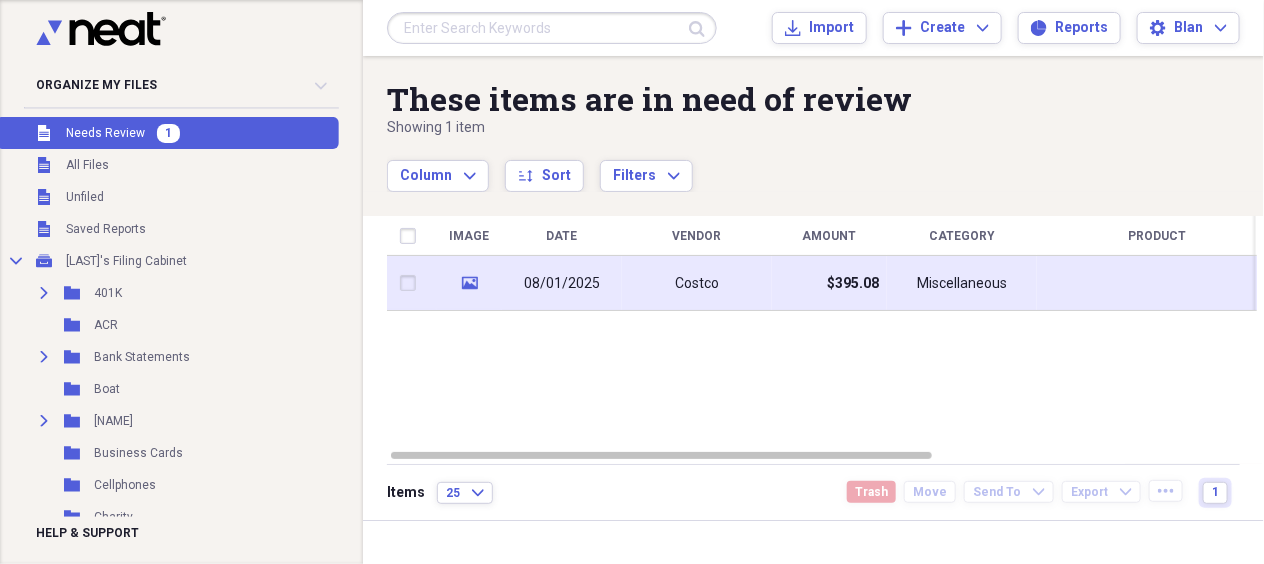 click on "08/01/2025" at bounding box center [562, 283] 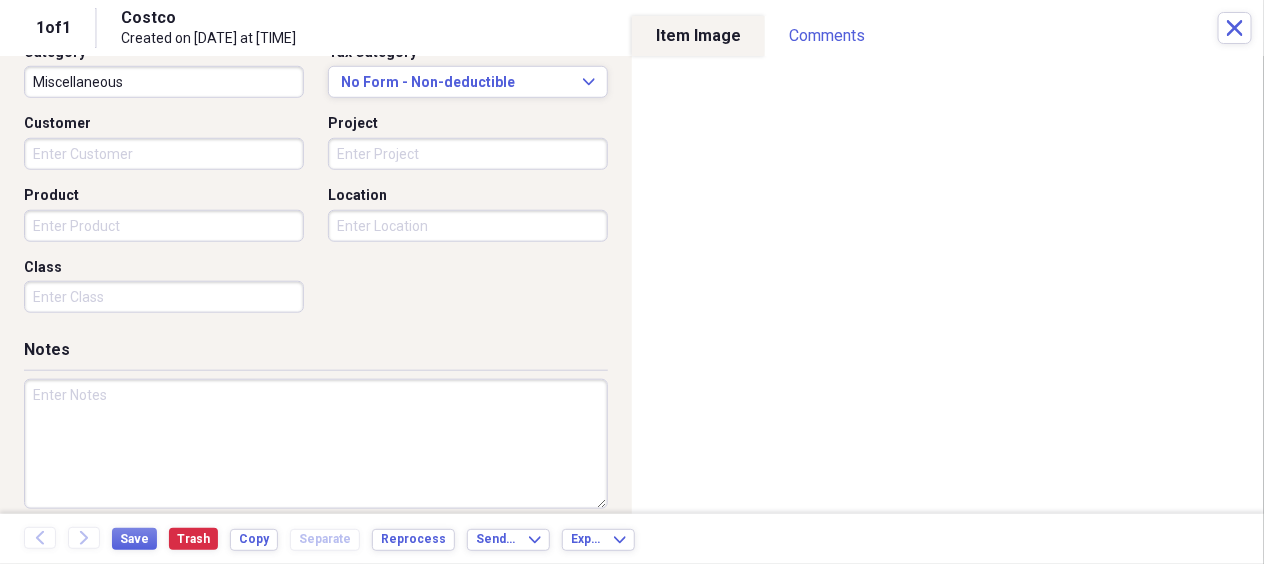 scroll, scrollTop: 559, scrollLeft: 0, axis: vertical 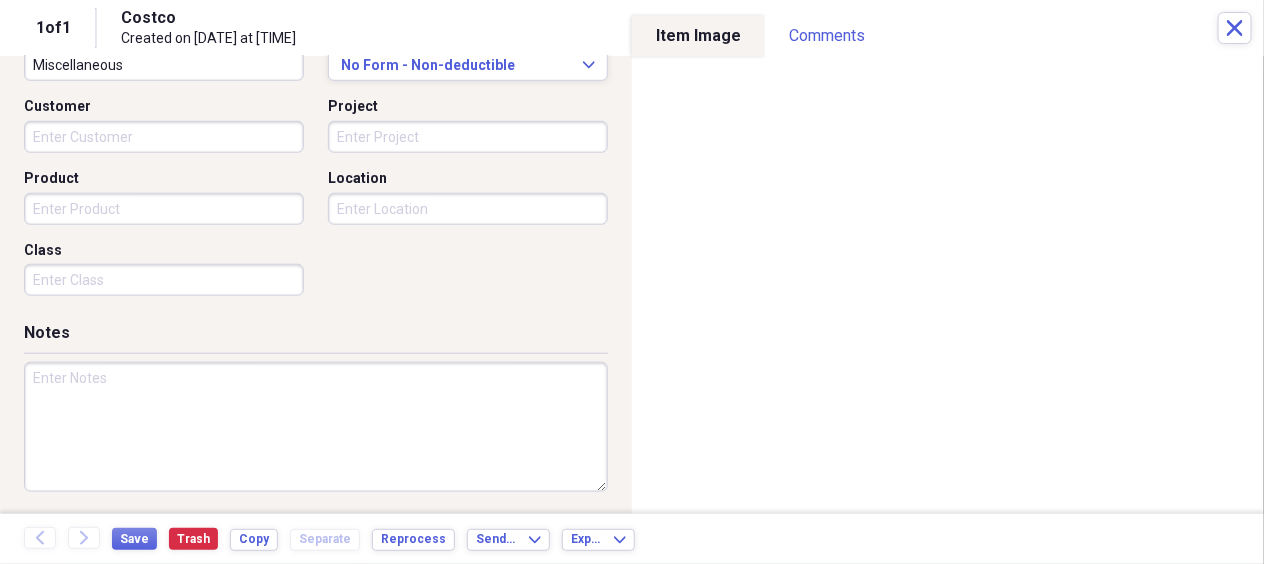 click at bounding box center [316, 427] 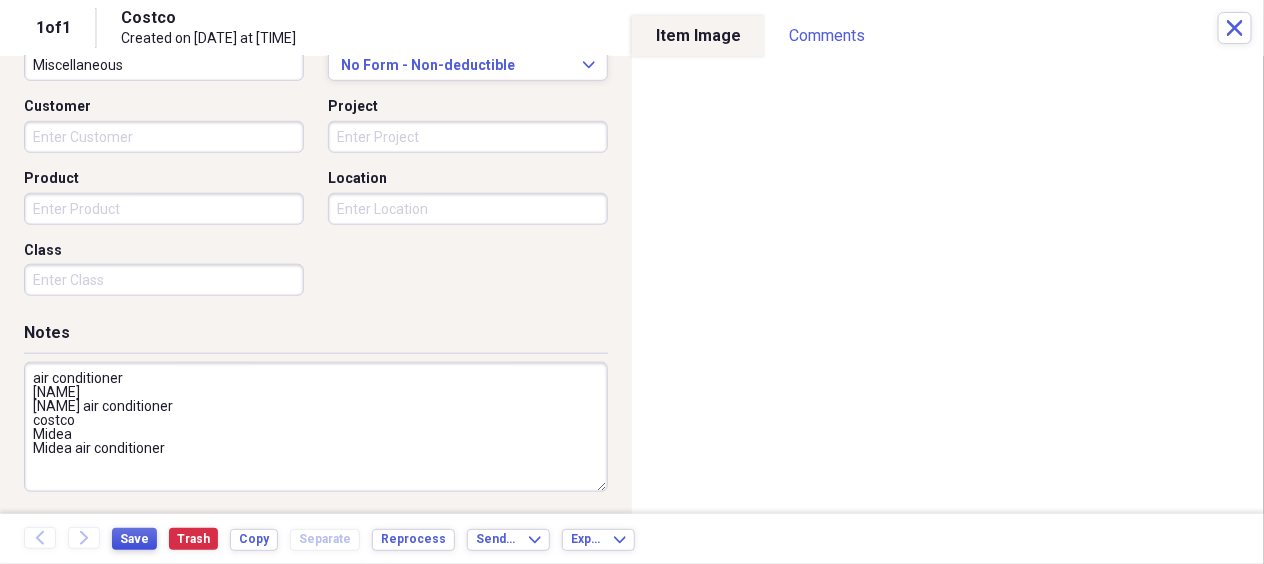 click on "Save" at bounding box center (134, 539) 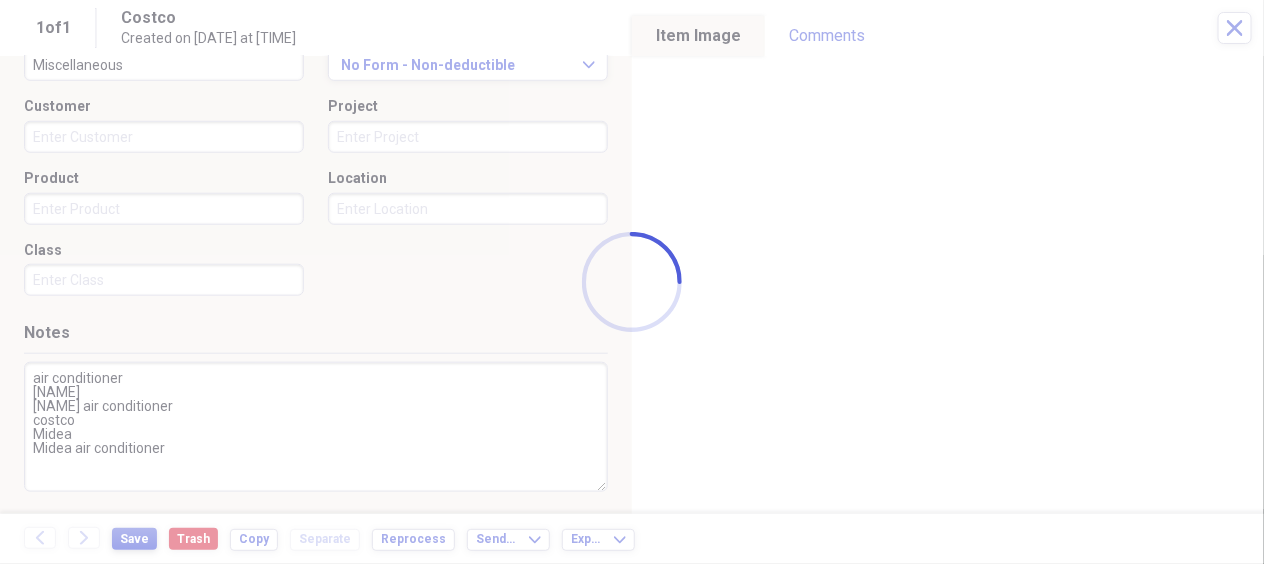 type on "air conditioner
[NAME]
[NAME] air conditioner
costco
Midea
Midea air conditioner" 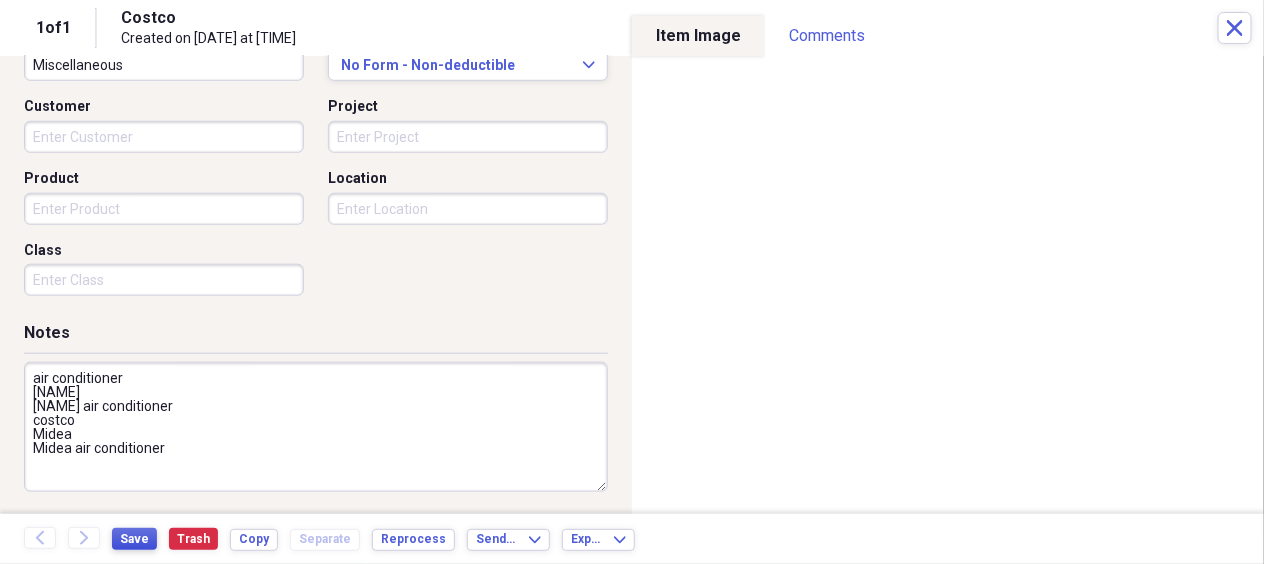click on "Save" at bounding box center [134, 539] 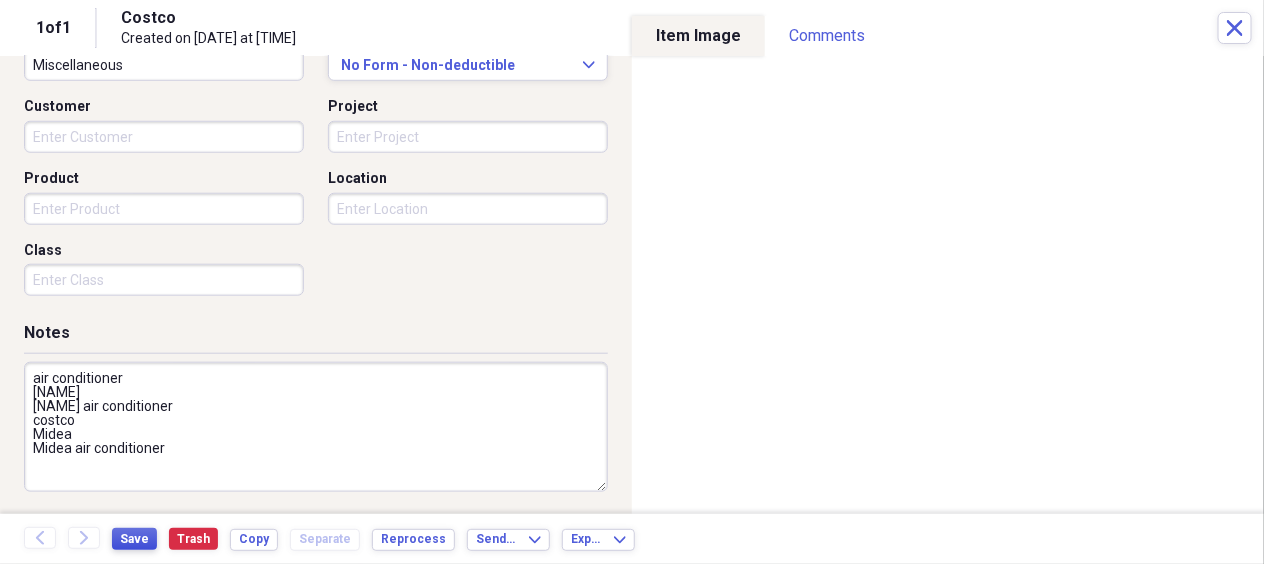 click on "Save" at bounding box center (134, 539) 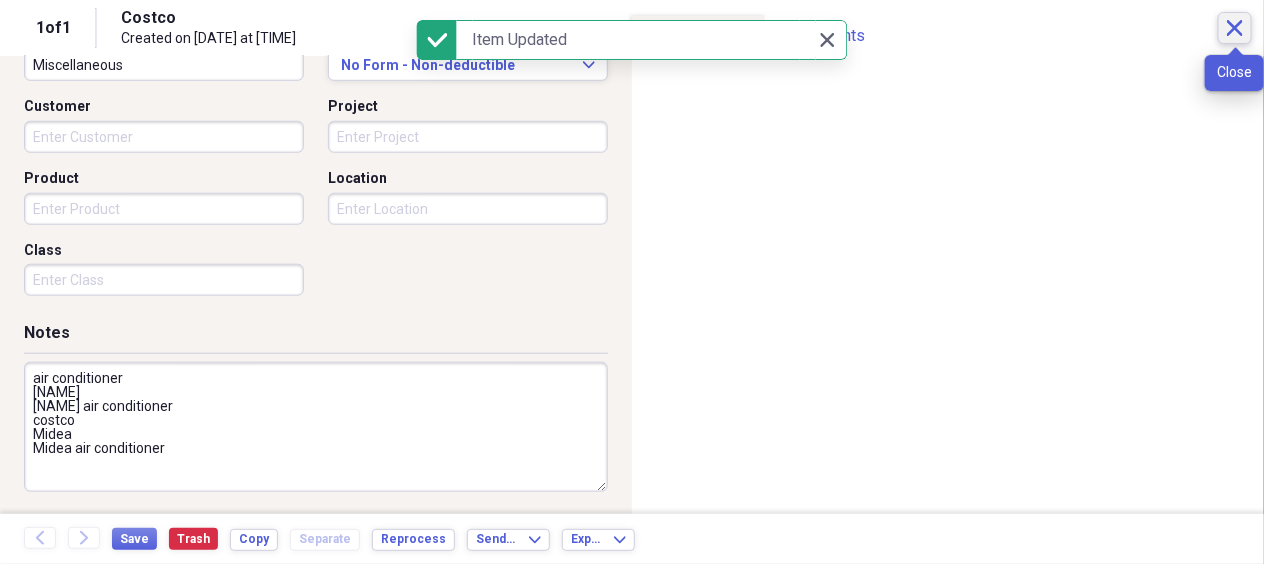 click 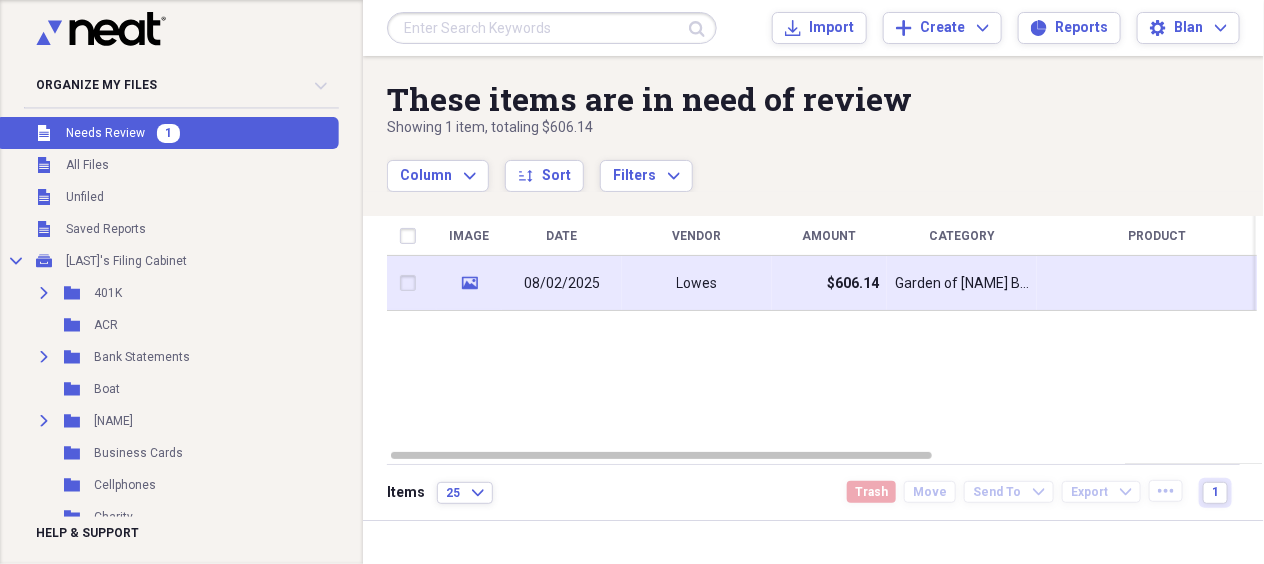 click on "08/02/2025" at bounding box center [562, 284] 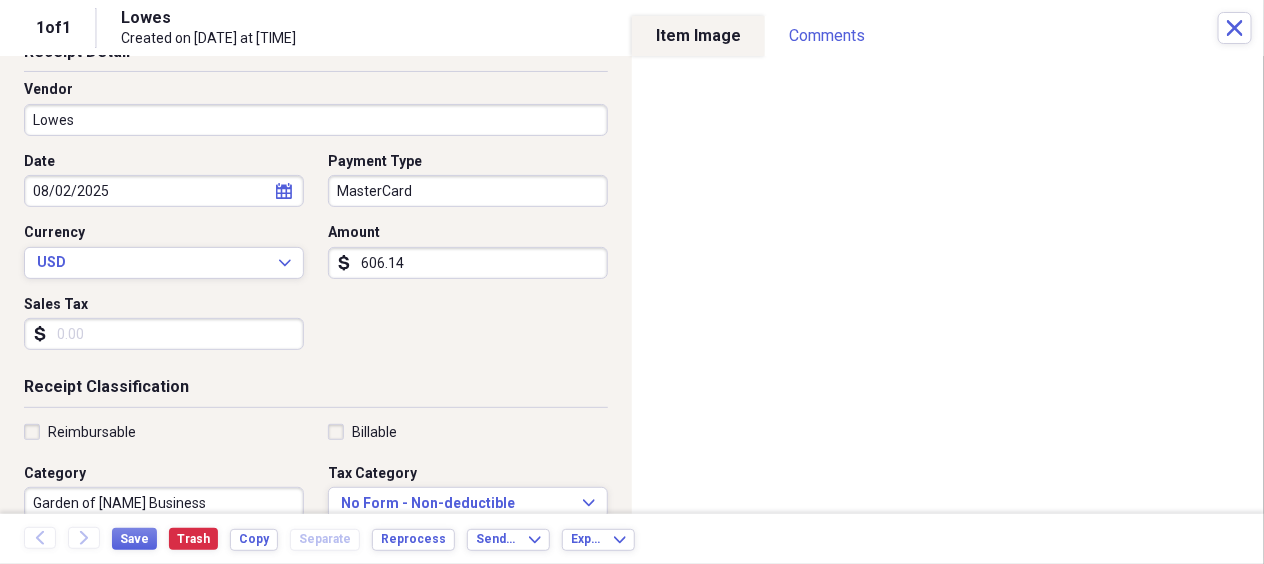 scroll, scrollTop: 0, scrollLeft: 0, axis: both 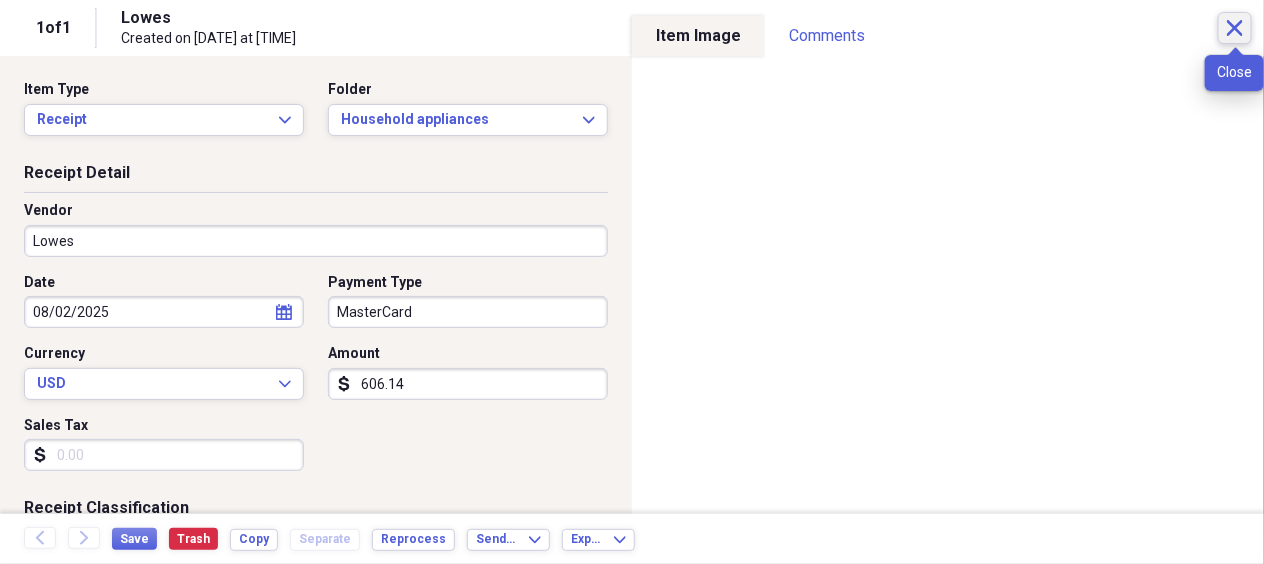 click 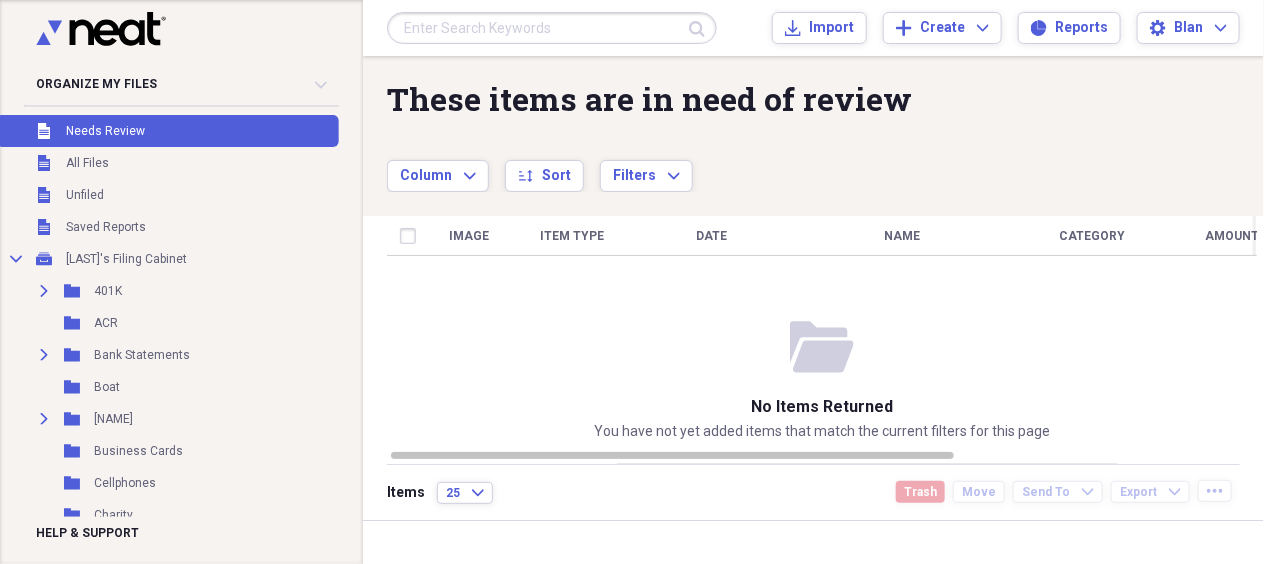 click on "Needs Review" at bounding box center [105, 131] 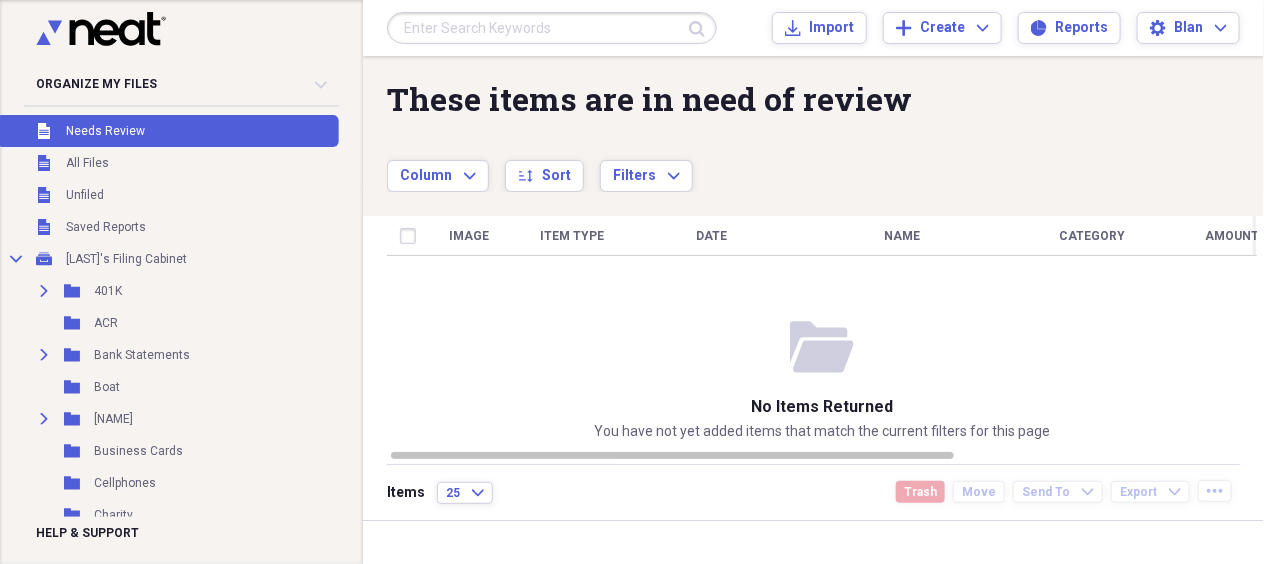 click on "Needs Review" at bounding box center [105, 131] 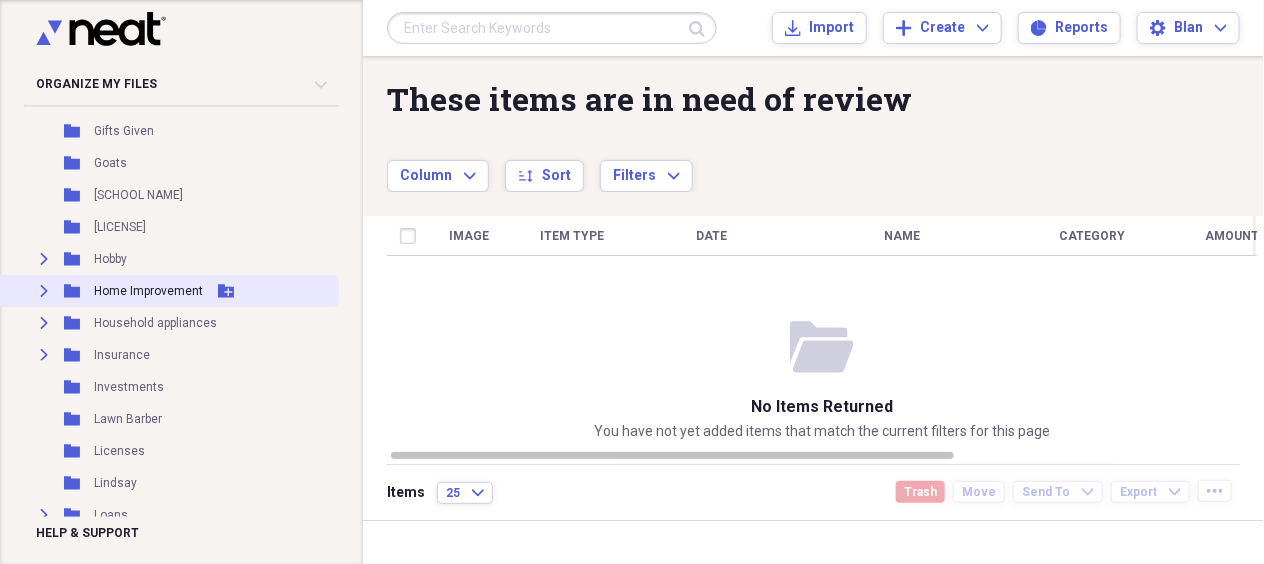 scroll, scrollTop: 1100, scrollLeft: 0, axis: vertical 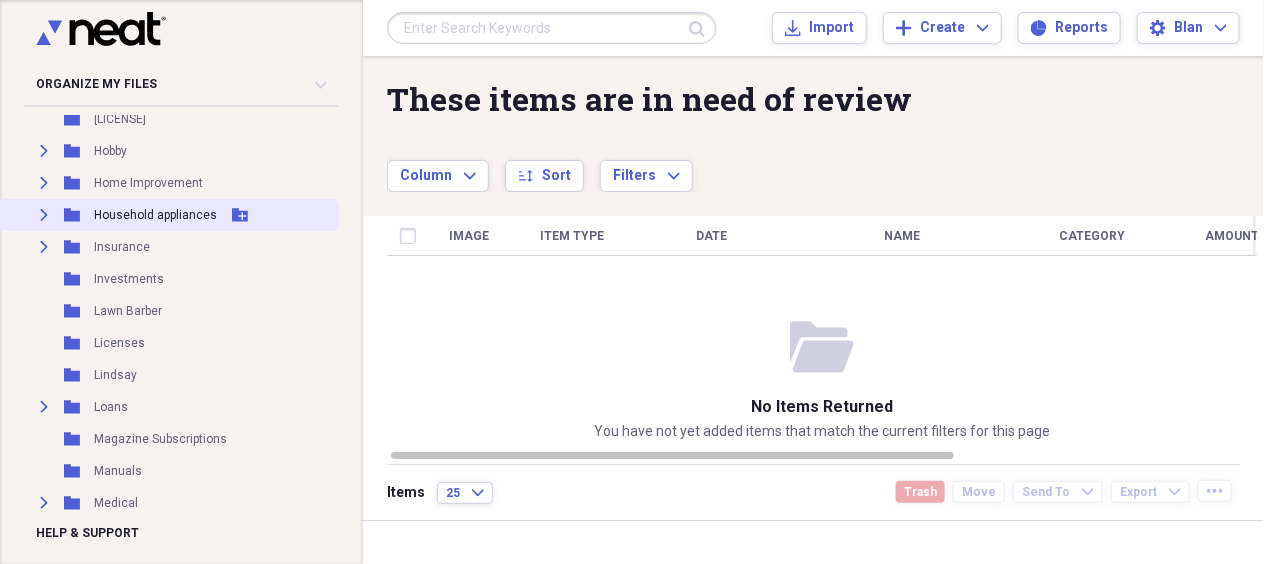 click on "Expand Folder Household appliances Add Folder" at bounding box center (167, 215) 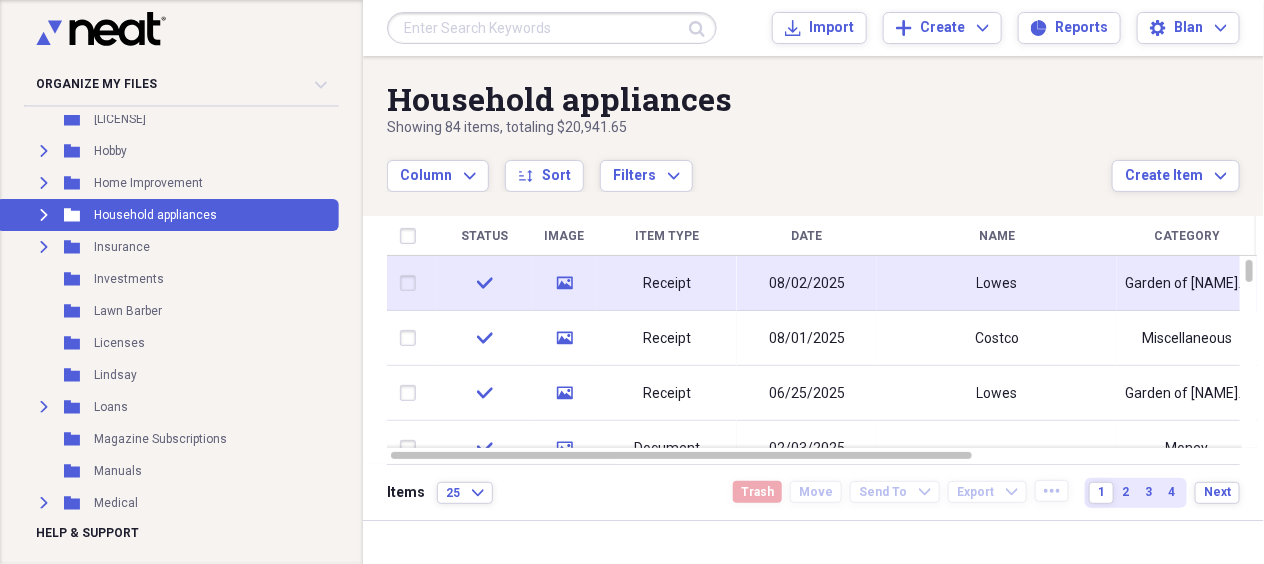 click on "Receipt" at bounding box center [667, 284] 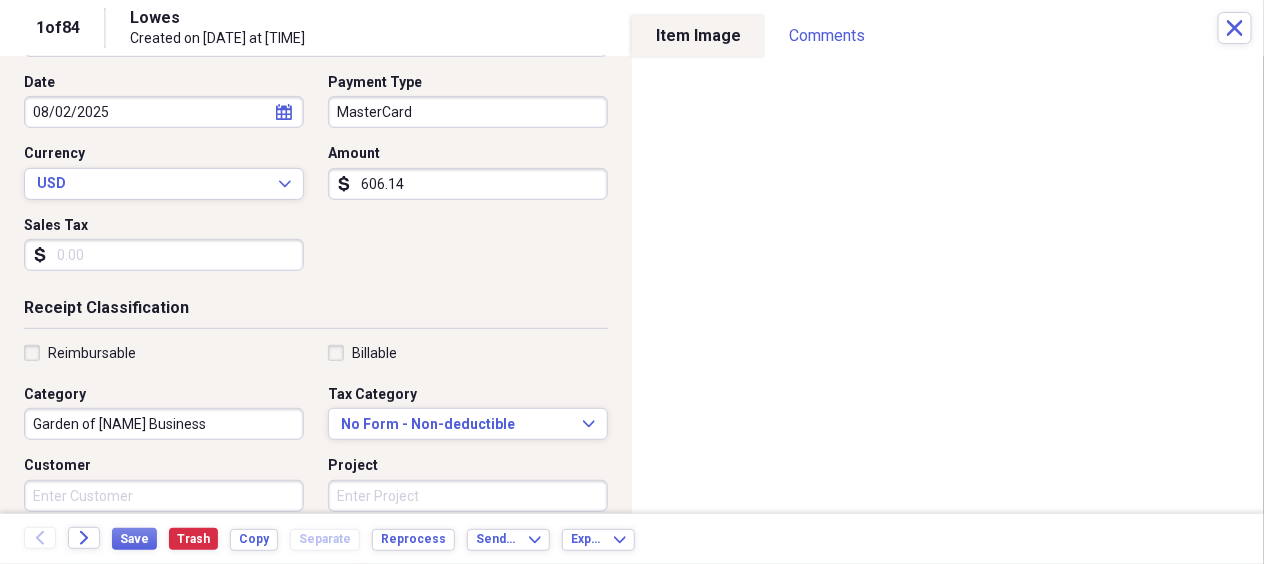 scroll, scrollTop: 300, scrollLeft: 0, axis: vertical 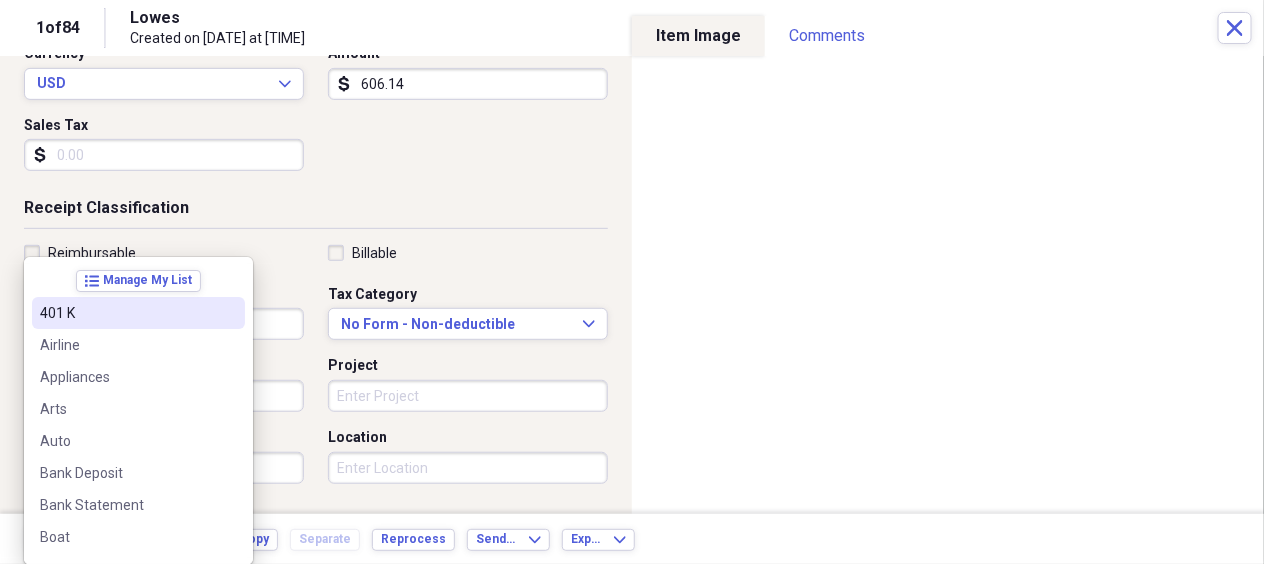 drag, startPoint x: 197, startPoint y: 323, endPoint x: -126, endPoint y: 306, distance: 323.44705 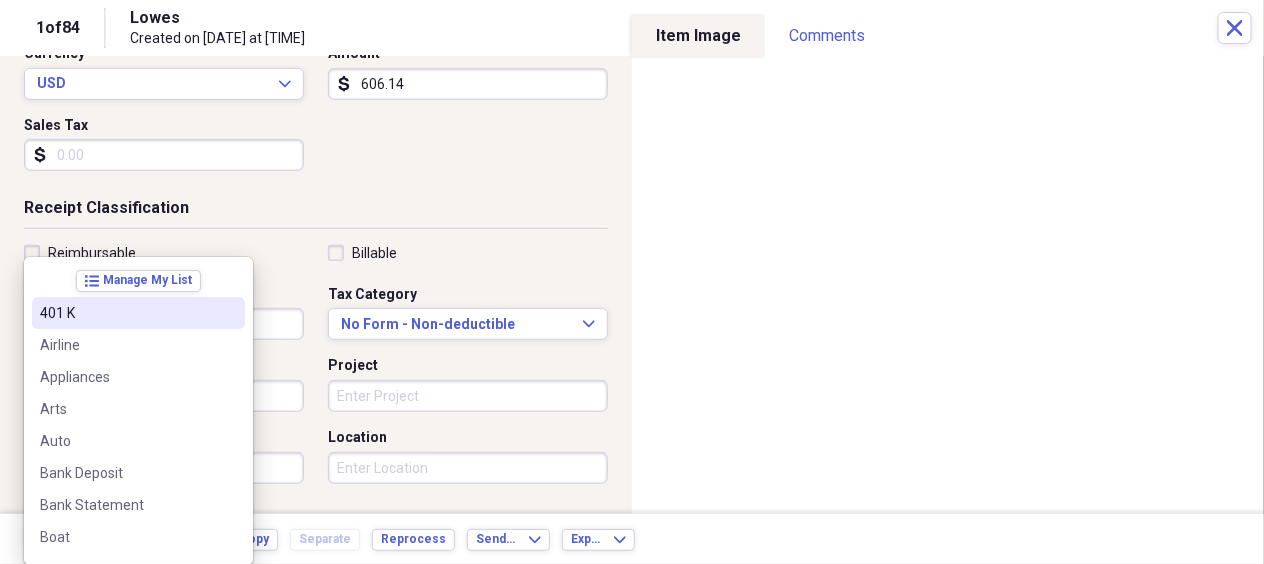 click on "Organize My Files Collapse Unfiled Needs Review Unfiled All Files Unfiled Unfiled Unfiled Saved Reports Collapse My Cabinet [LAST]'s Filing Cabinet Add Folder Expand Folder 401K Add Folder Folder ACR Add Folder Expand Folder Bank Statements Add Folder Folder Boat Add Folder Expand Folder [NAME] Add Folder Folder Business Cards Add Folder Folder Cellphones Add Folder Folder Charity Add Folder Expand Folder Christmas Add Folder Expand Folder CME Add Folder Expand Folder Computer Stuff Add Folder Expand Folder Condo Add Folder Folder Container Home Add Folder Folder Costco Add Folder Folder CPB Add Folder Folder Creative Planning Add Folder Expand Folder Credit Bureaus Add Folder Expand Folder Credit Cards Add Folder Expand Folder [NAME] & [NAME] Add Folder Folder [NAME] loans Add Folder Folder De Stefano Wealth Management Add Folder Folder [NAME] Add Folder Folder Family Add Folder Expand Folder Games Add Folder Expand Folder Garden of [NAME] Add Folder Folder Gasoline Add Folder Folder Gifts Given Add Folder Pets" at bounding box center (632, 282) 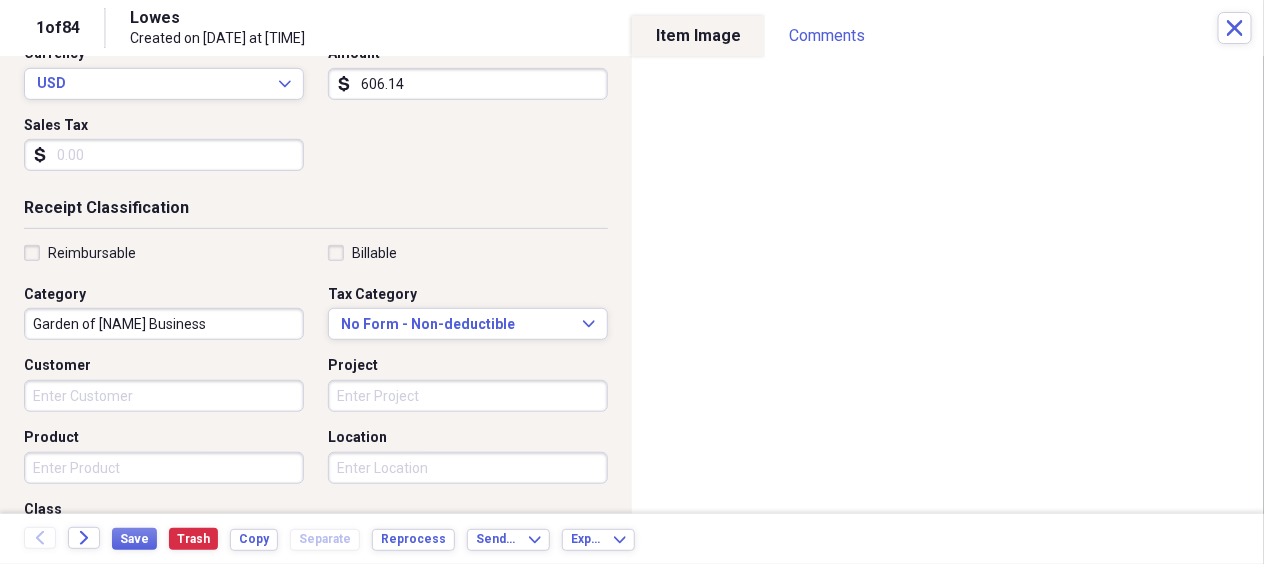 click on "Reimbursable" at bounding box center [170, 253] 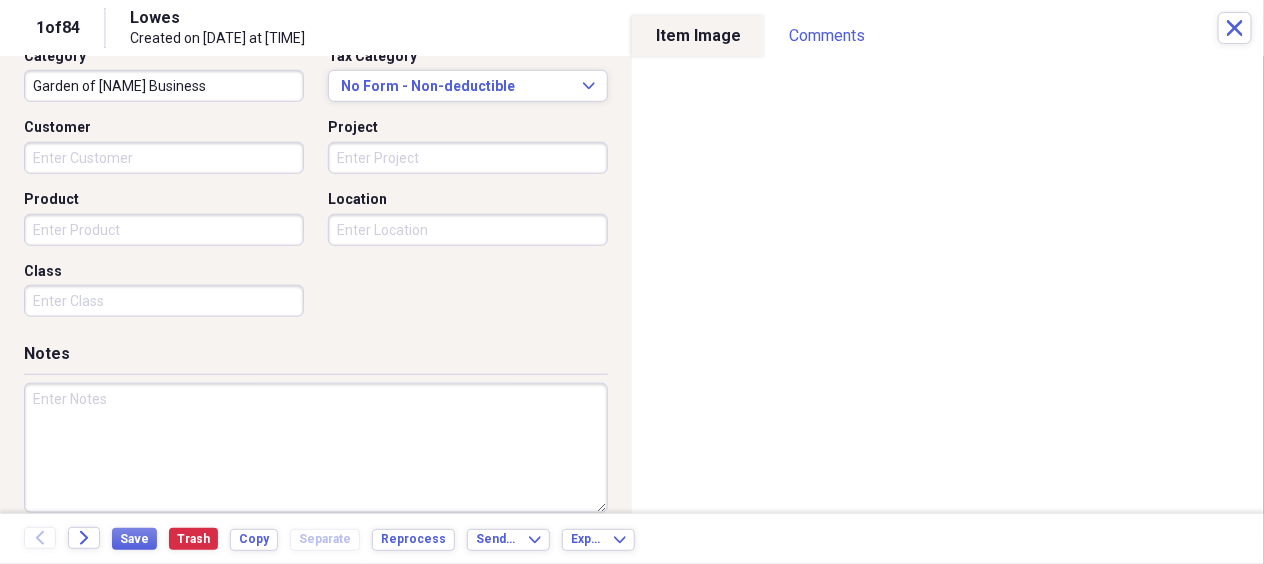 scroll, scrollTop: 559, scrollLeft: 0, axis: vertical 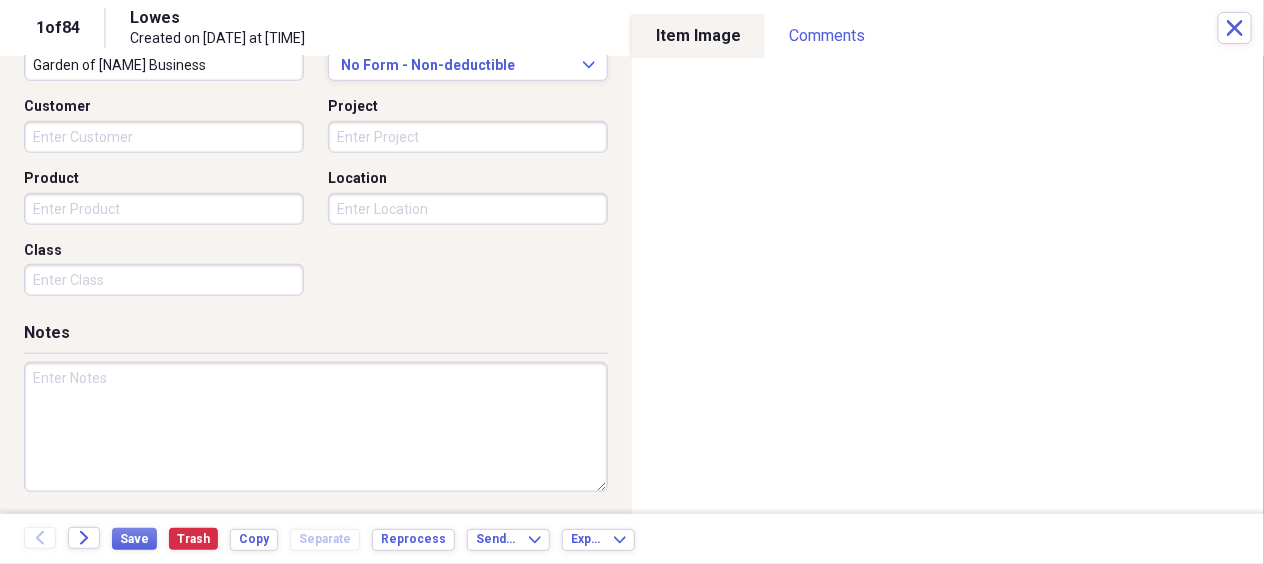 click at bounding box center (316, 427) 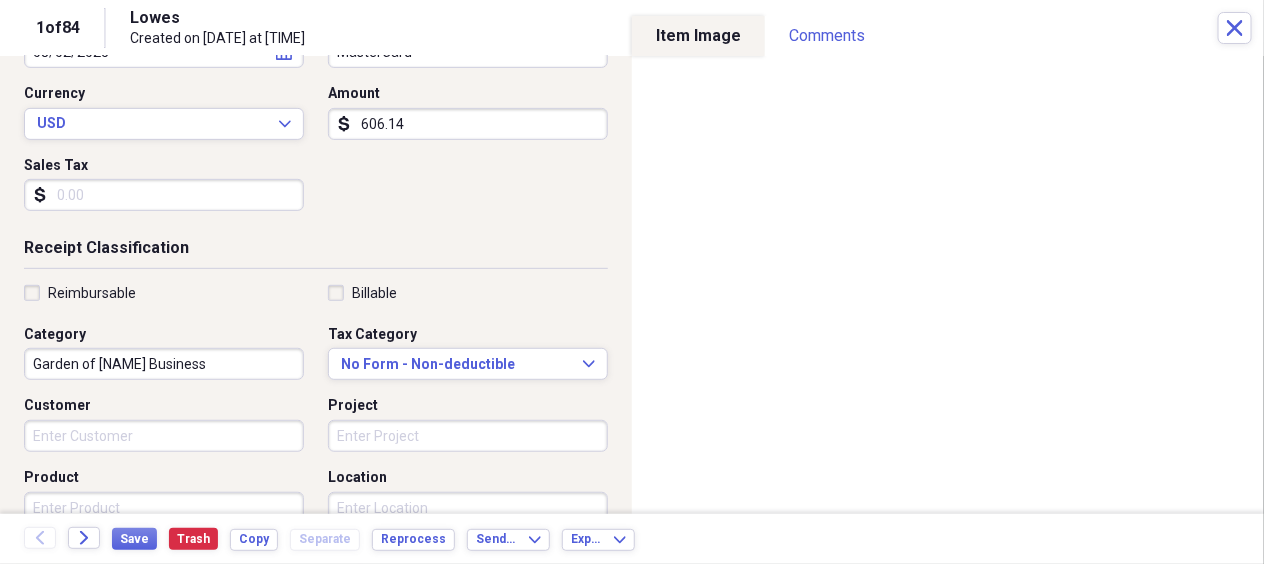 scroll, scrollTop: 259, scrollLeft: 0, axis: vertical 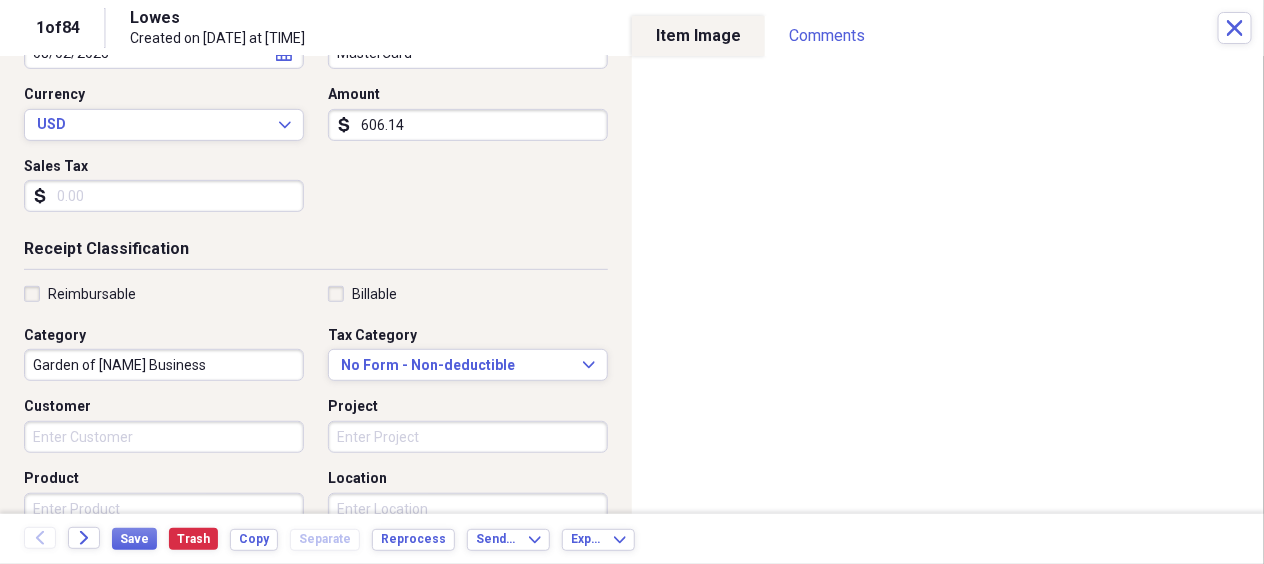type on "air conditioner
GE air conditioner
Blan air conditioner
AC
Lowes" 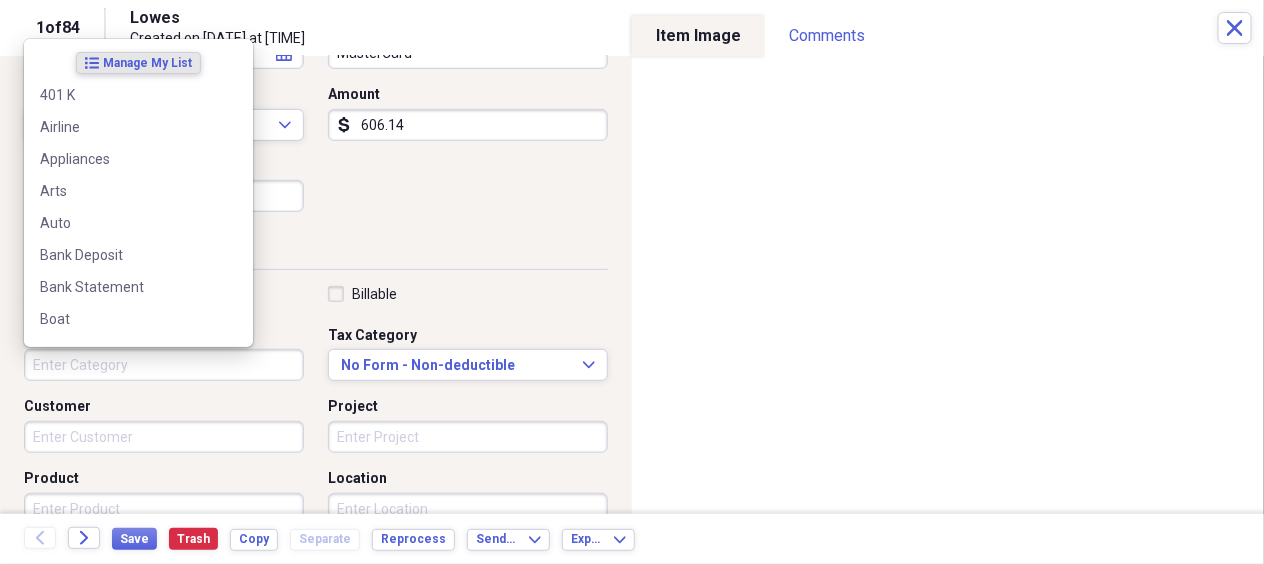 type 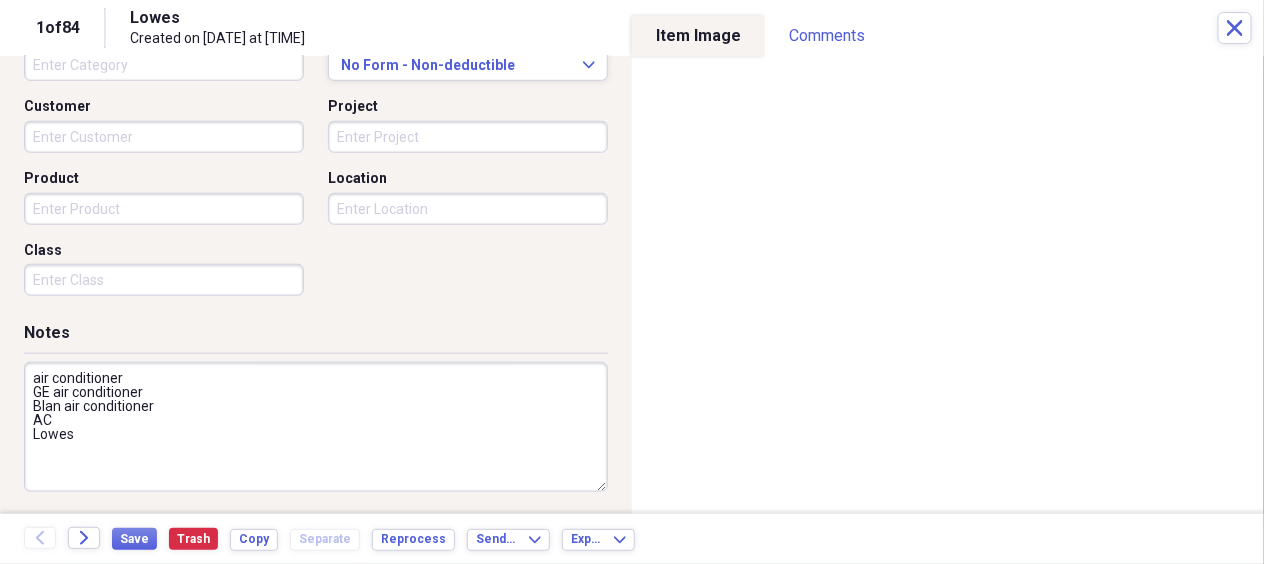 scroll, scrollTop: 559, scrollLeft: 0, axis: vertical 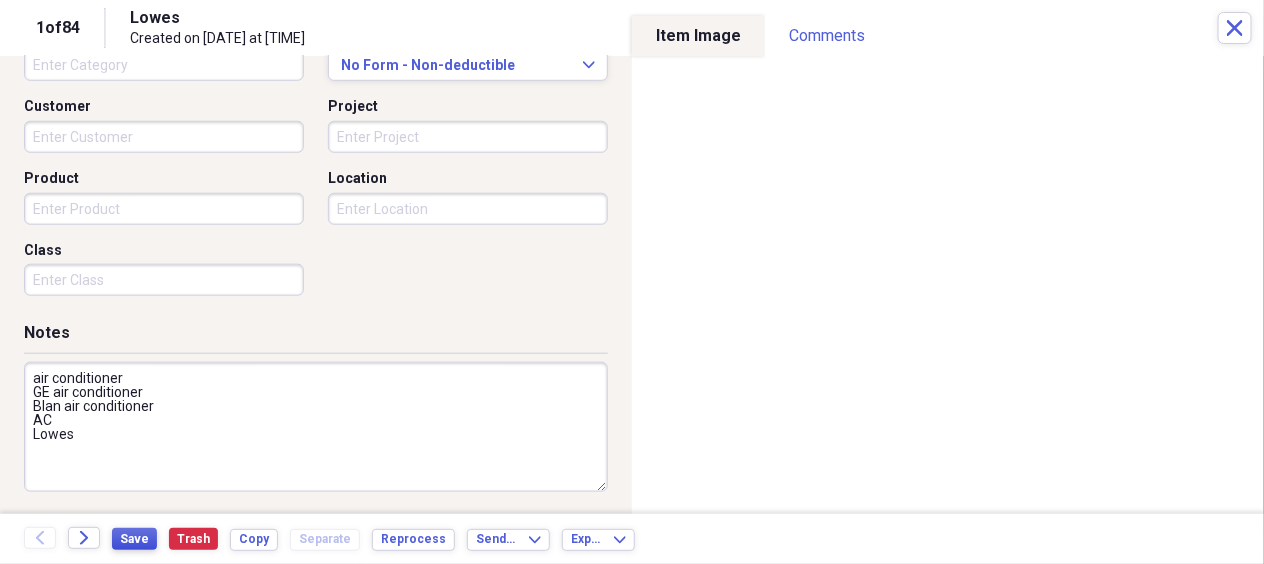 click on "Save" at bounding box center [134, 539] 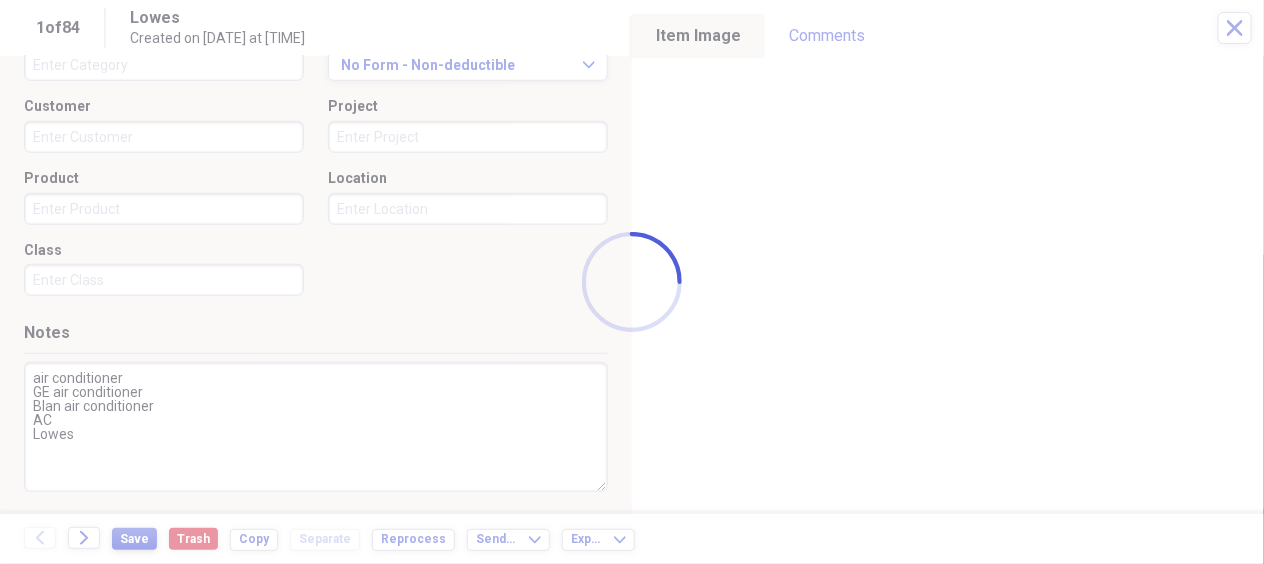 type on "air conditioner
GE air conditioner
Blan air conditioner
AC
Lowes" 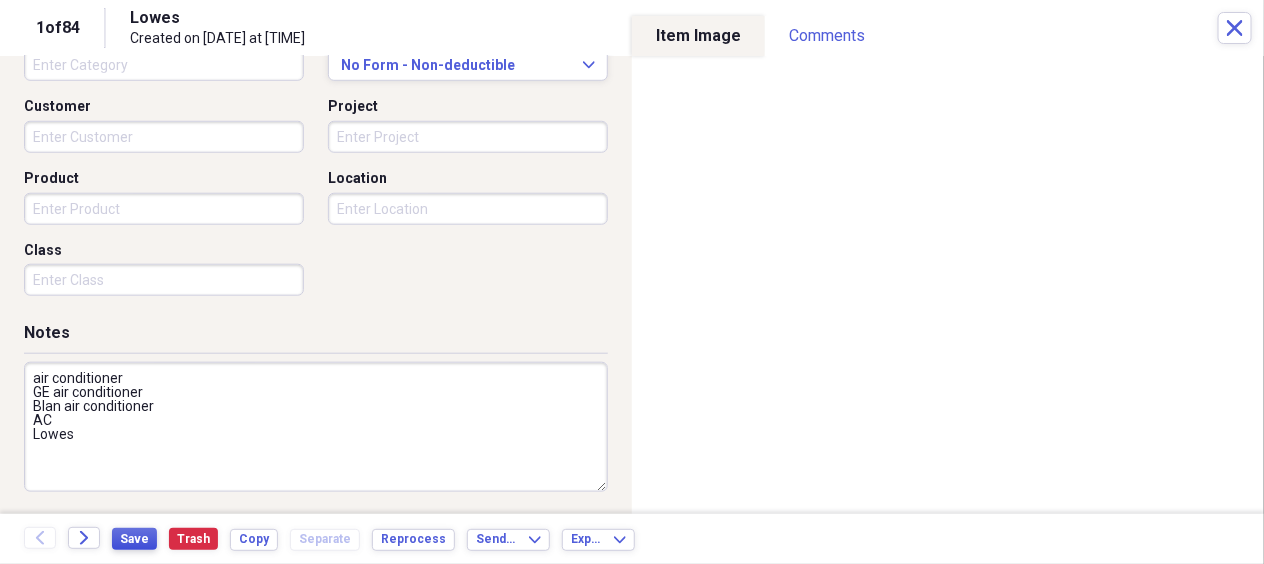 click on "Save" at bounding box center (134, 539) 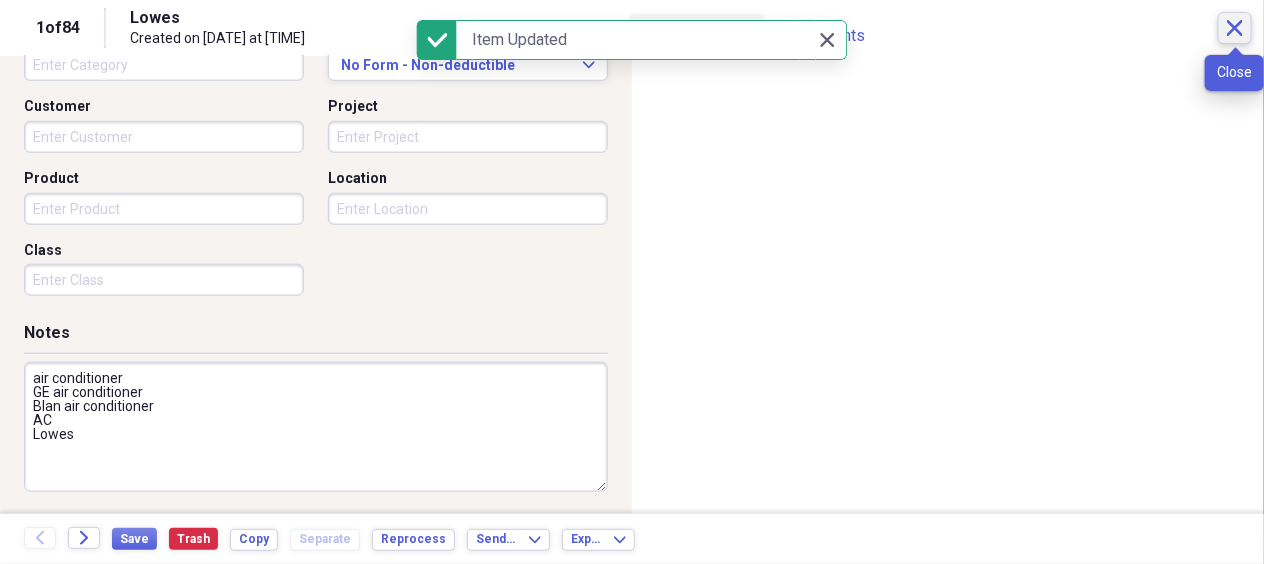 click on "Close" 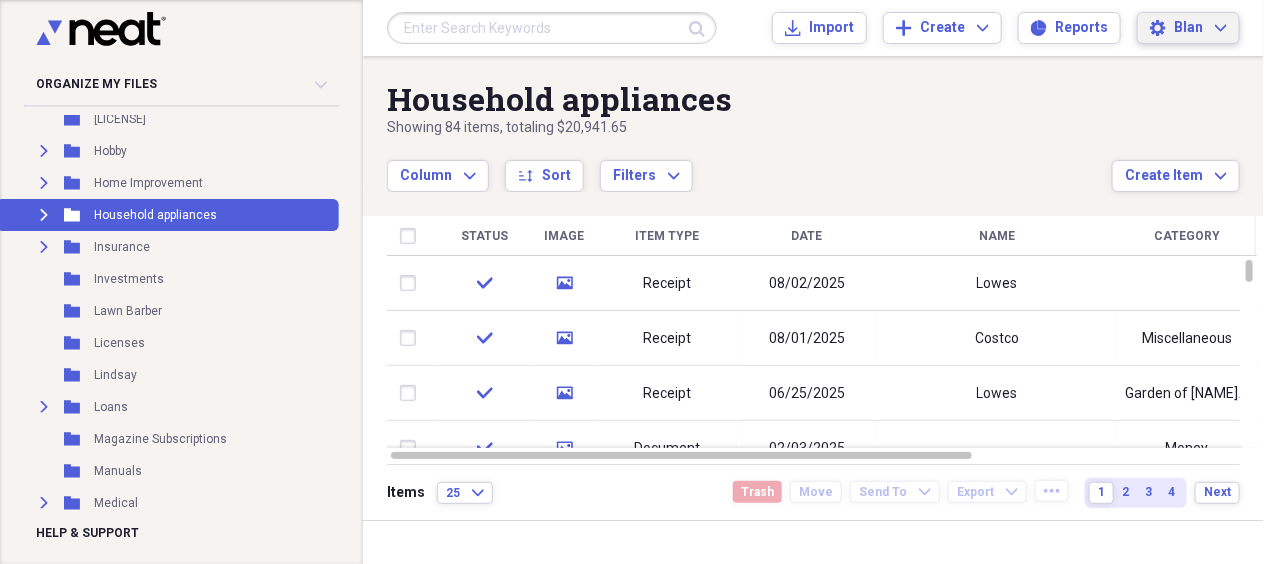 click on "Blan" at bounding box center [1188, 28] 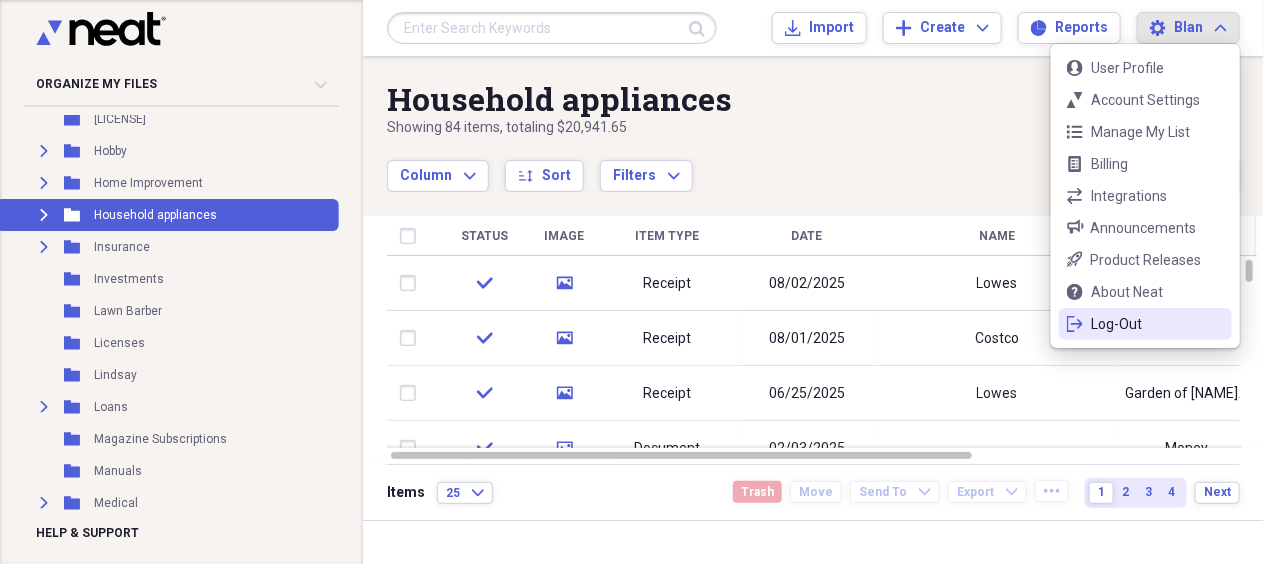 click on "logout Log-Out" at bounding box center [1145, 324] 